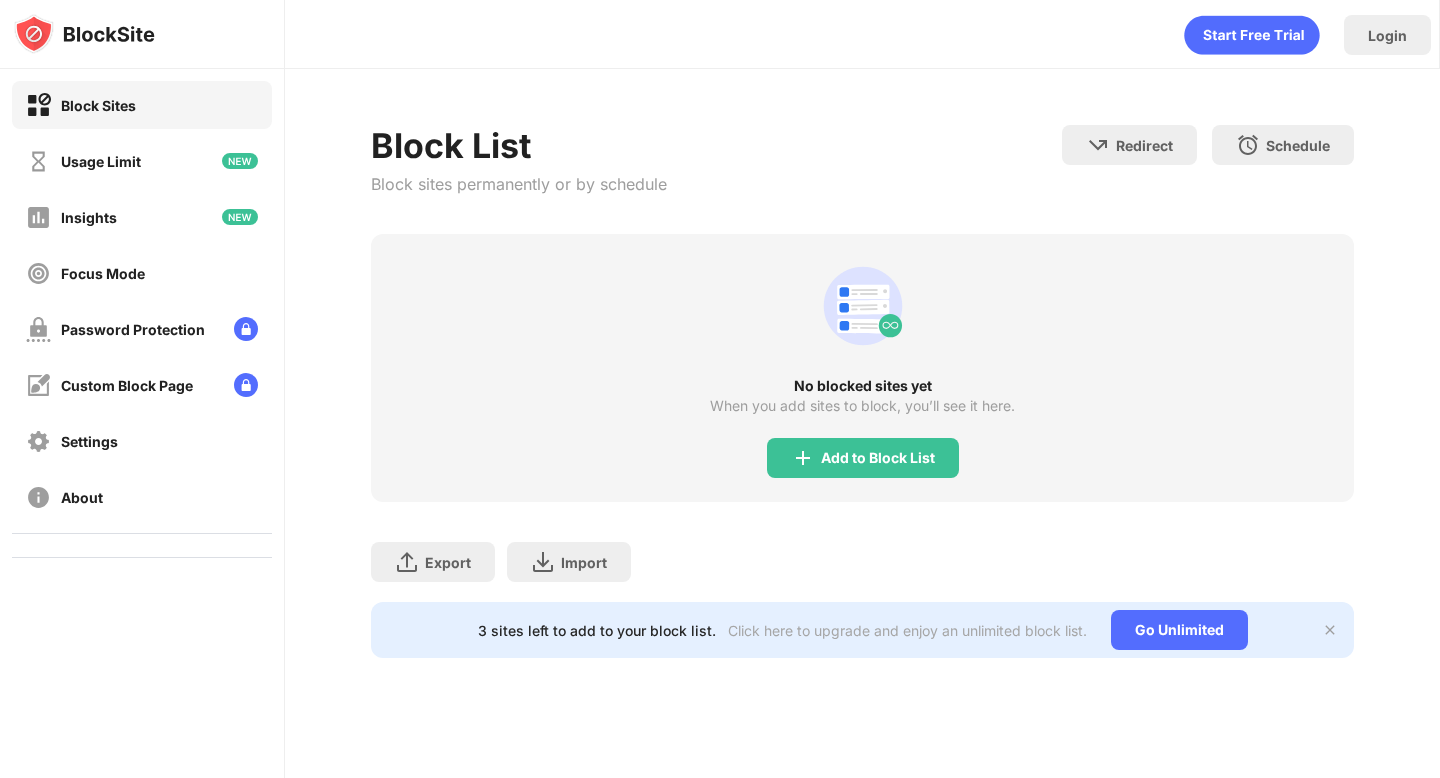 scroll, scrollTop: 0, scrollLeft: 0, axis: both 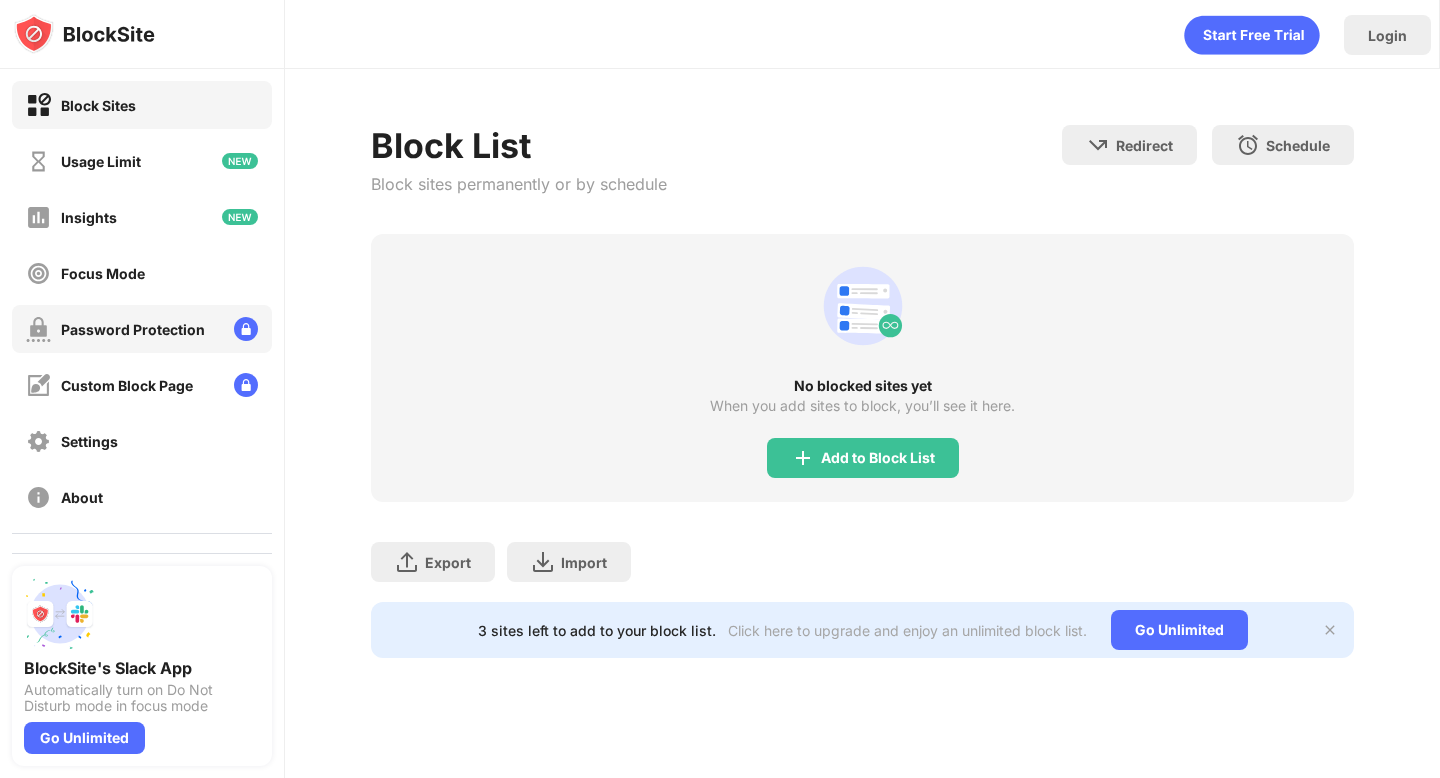 click on "Password Protection" at bounding box center (142, 329) 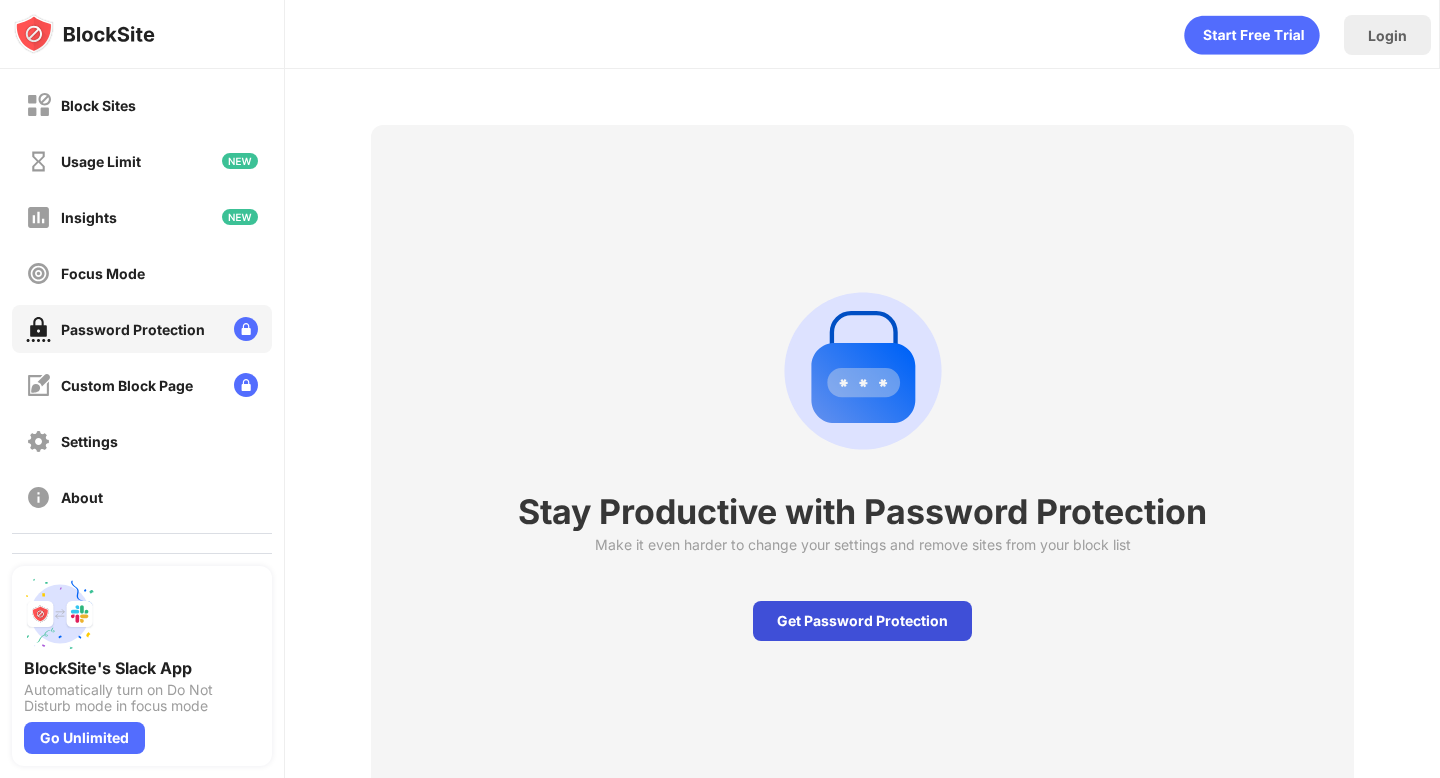 click on "Get Password Protection" at bounding box center (862, 621) 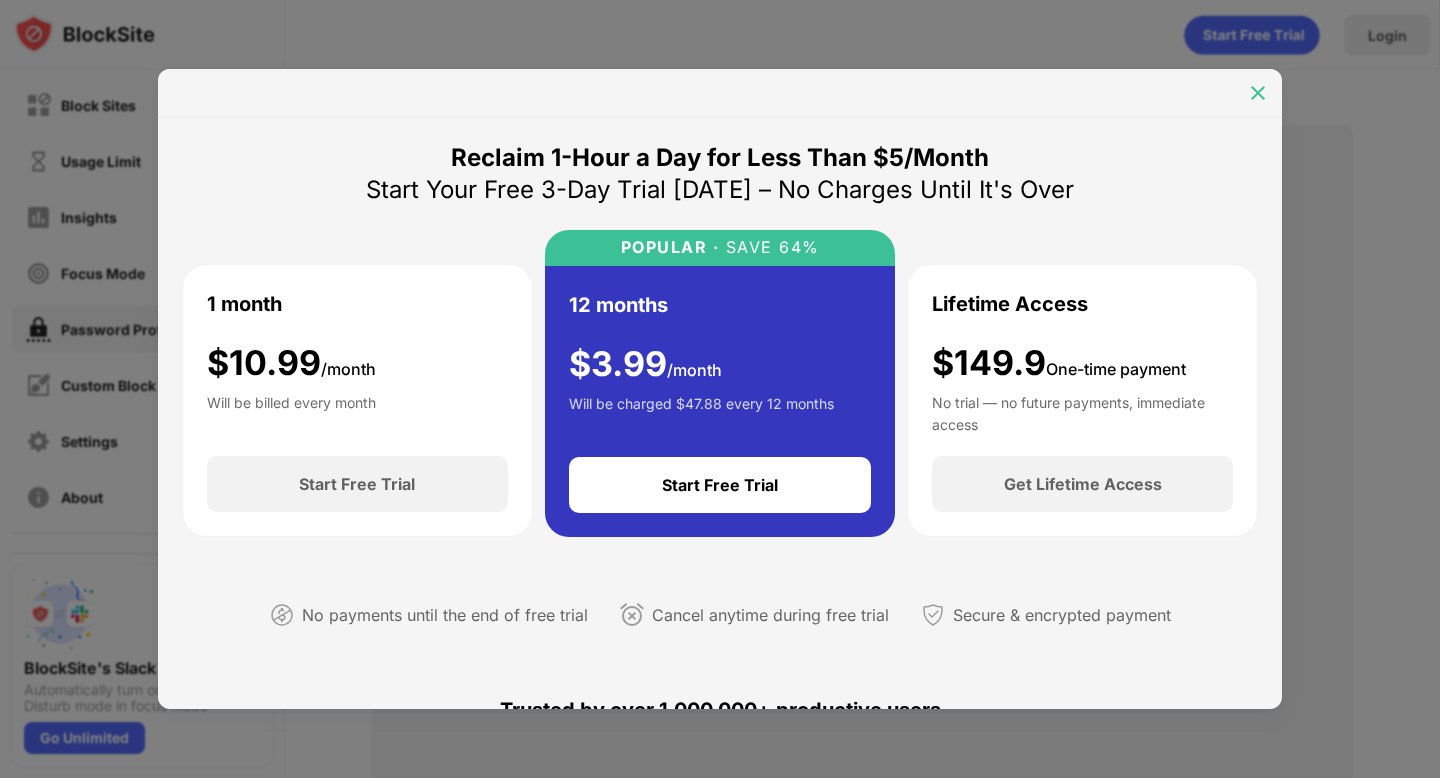 click at bounding box center (1258, 93) 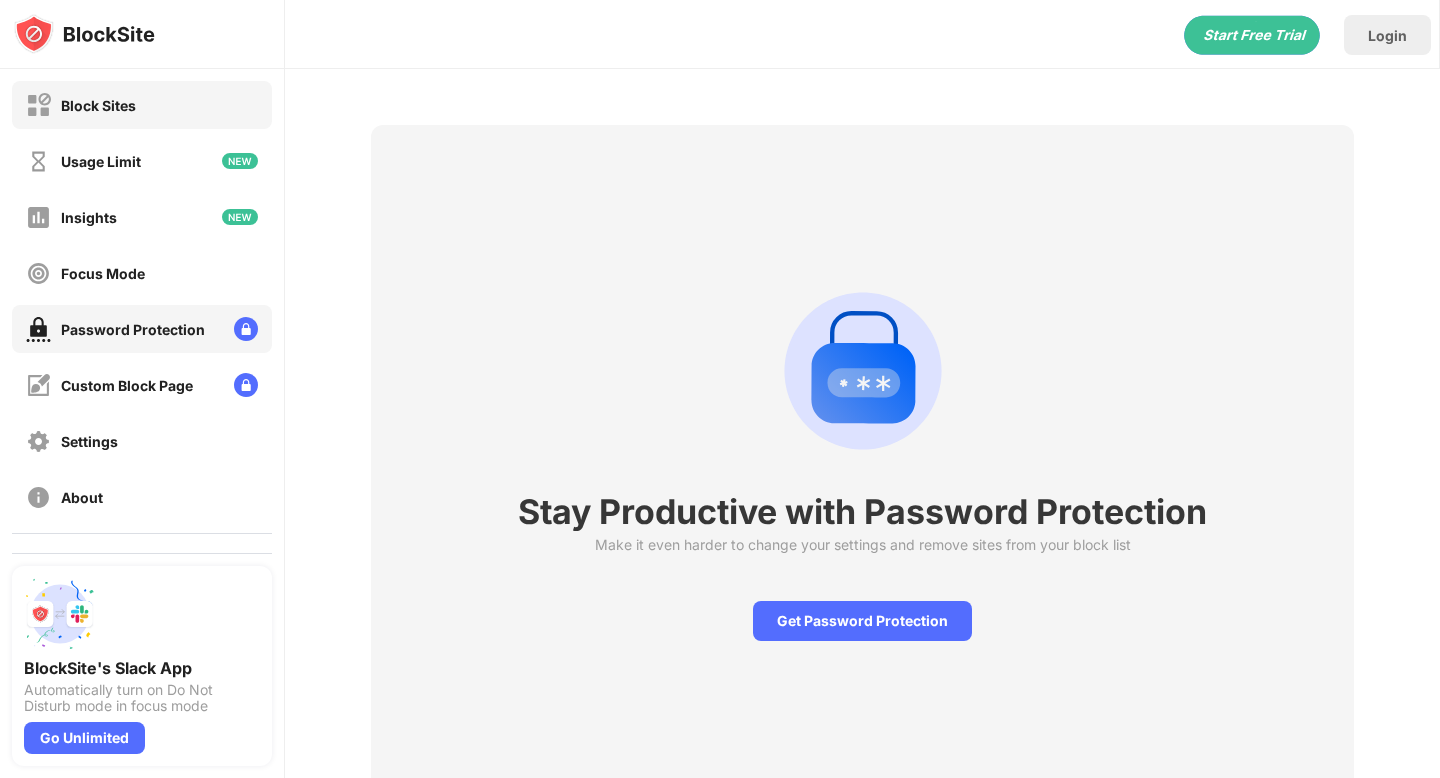 click on "Block Sites" at bounding box center (142, 105) 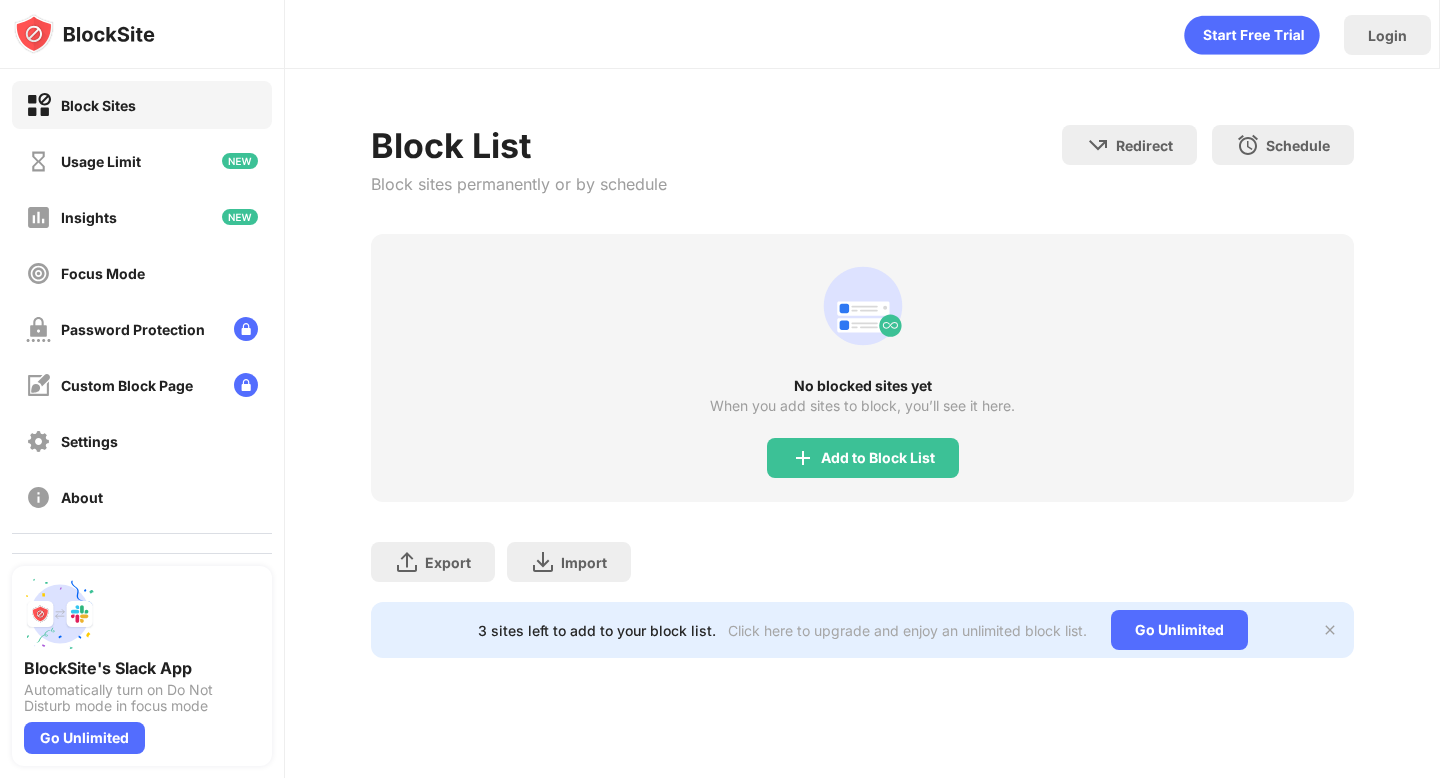 click on "No blocked sites yet When you add sites to block, you’ll see it here. Add to Block List" at bounding box center [862, 368] 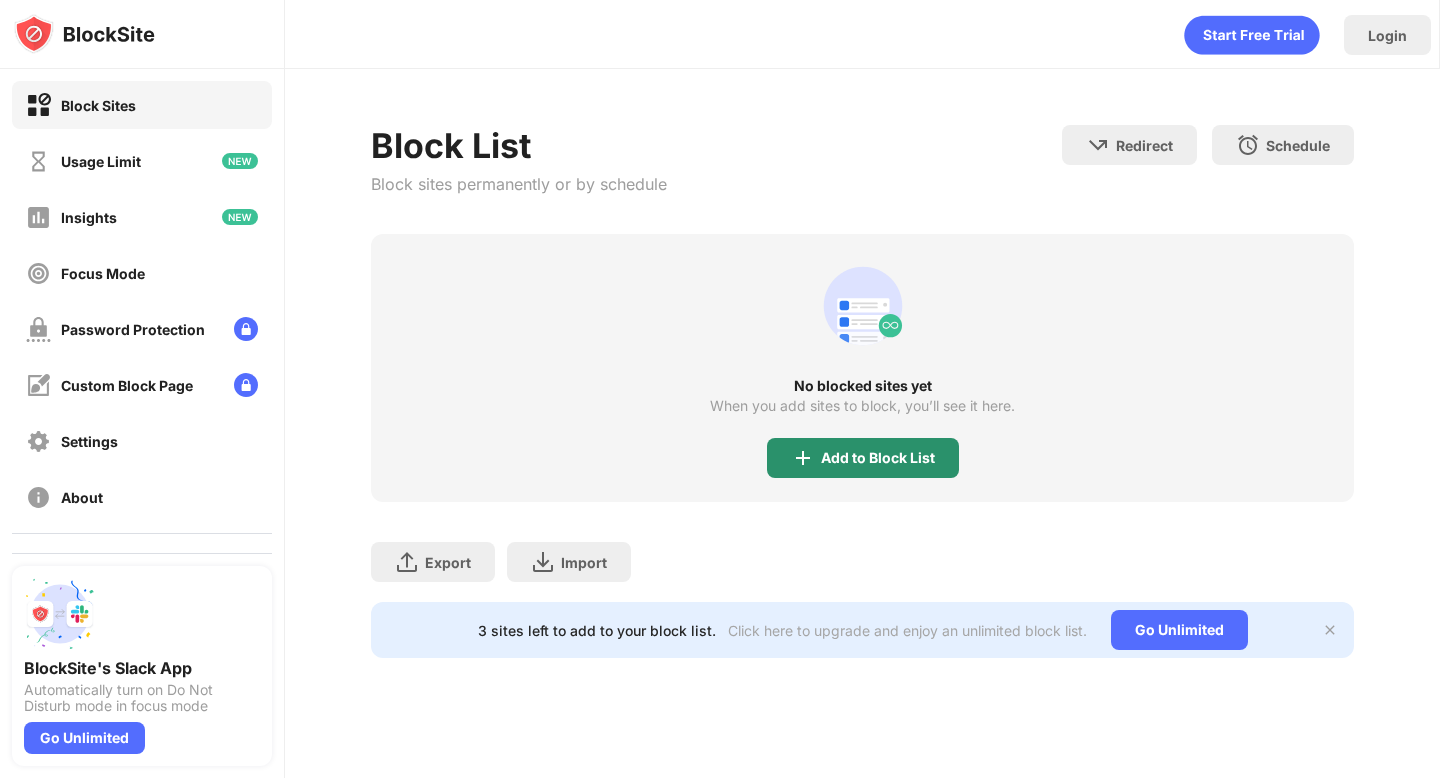 click at bounding box center [803, 458] 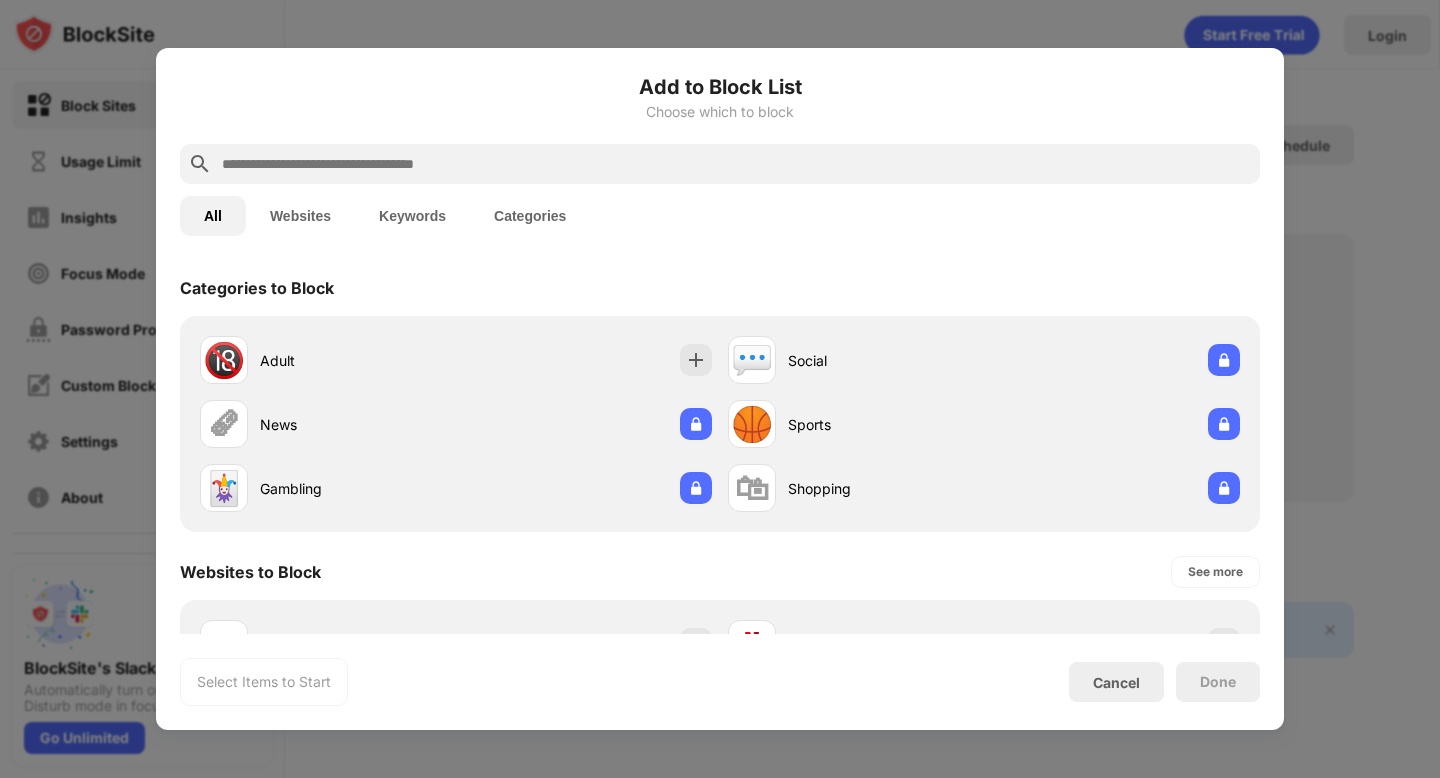 click at bounding box center (736, 164) 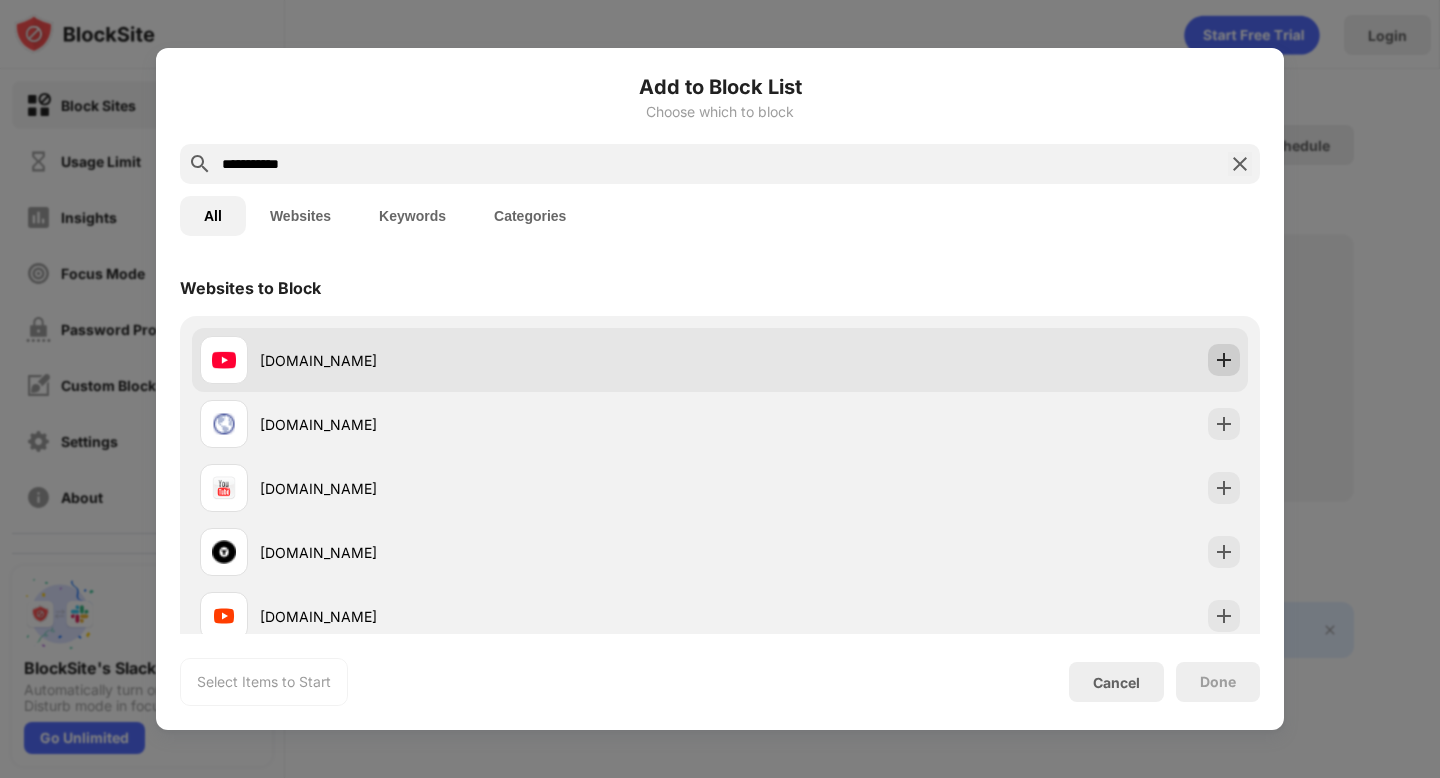 type on "**********" 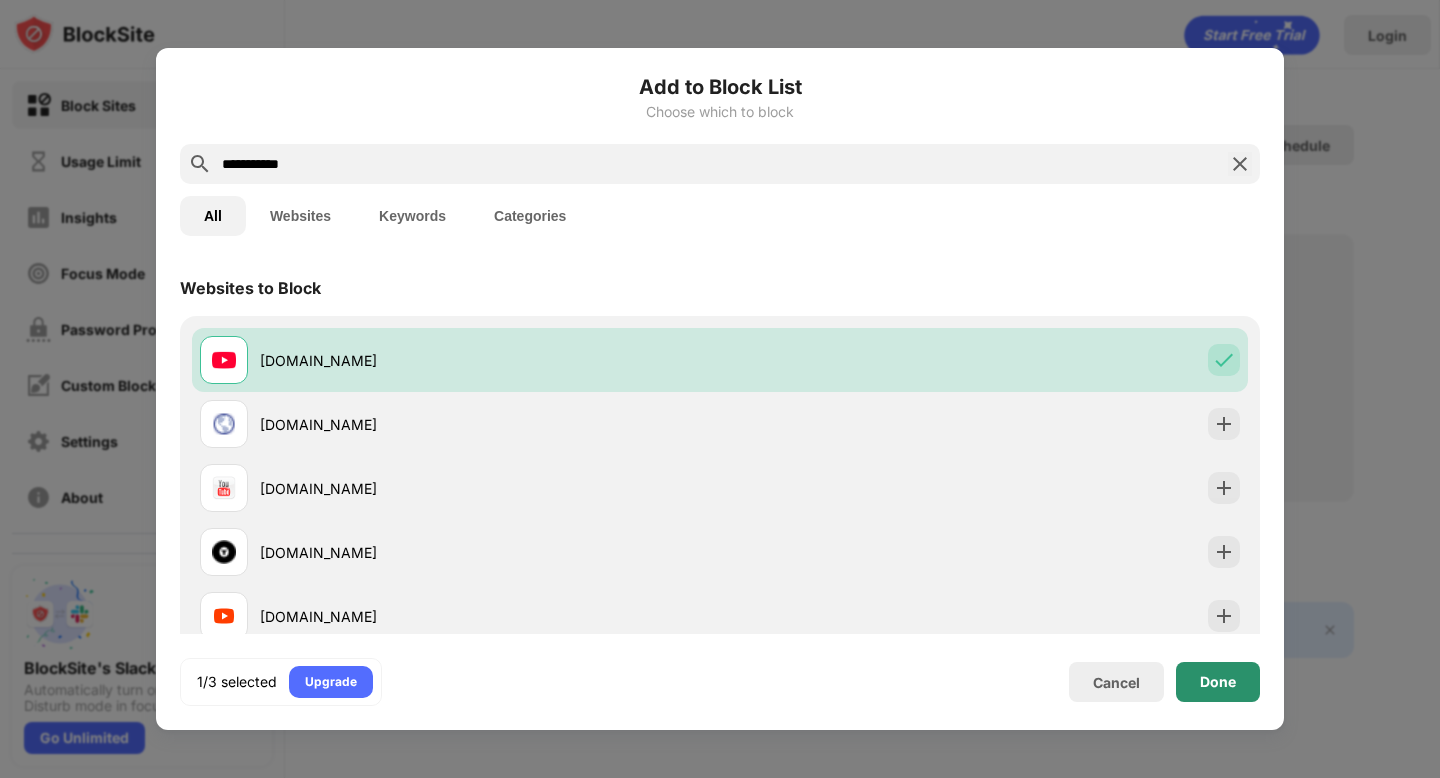 click on "Done" at bounding box center (1218, 682) 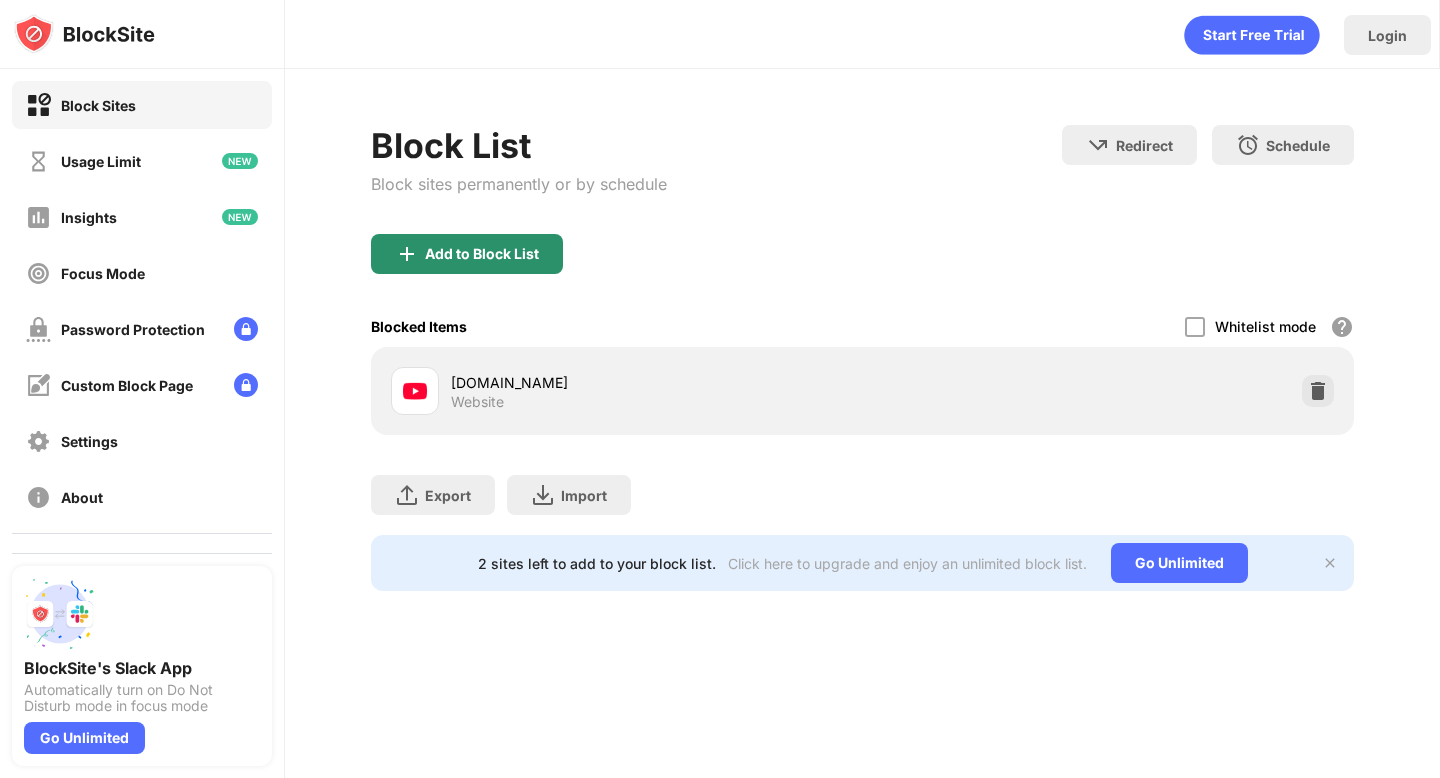click on "Add to Block List" at bounding box center (467, 254) 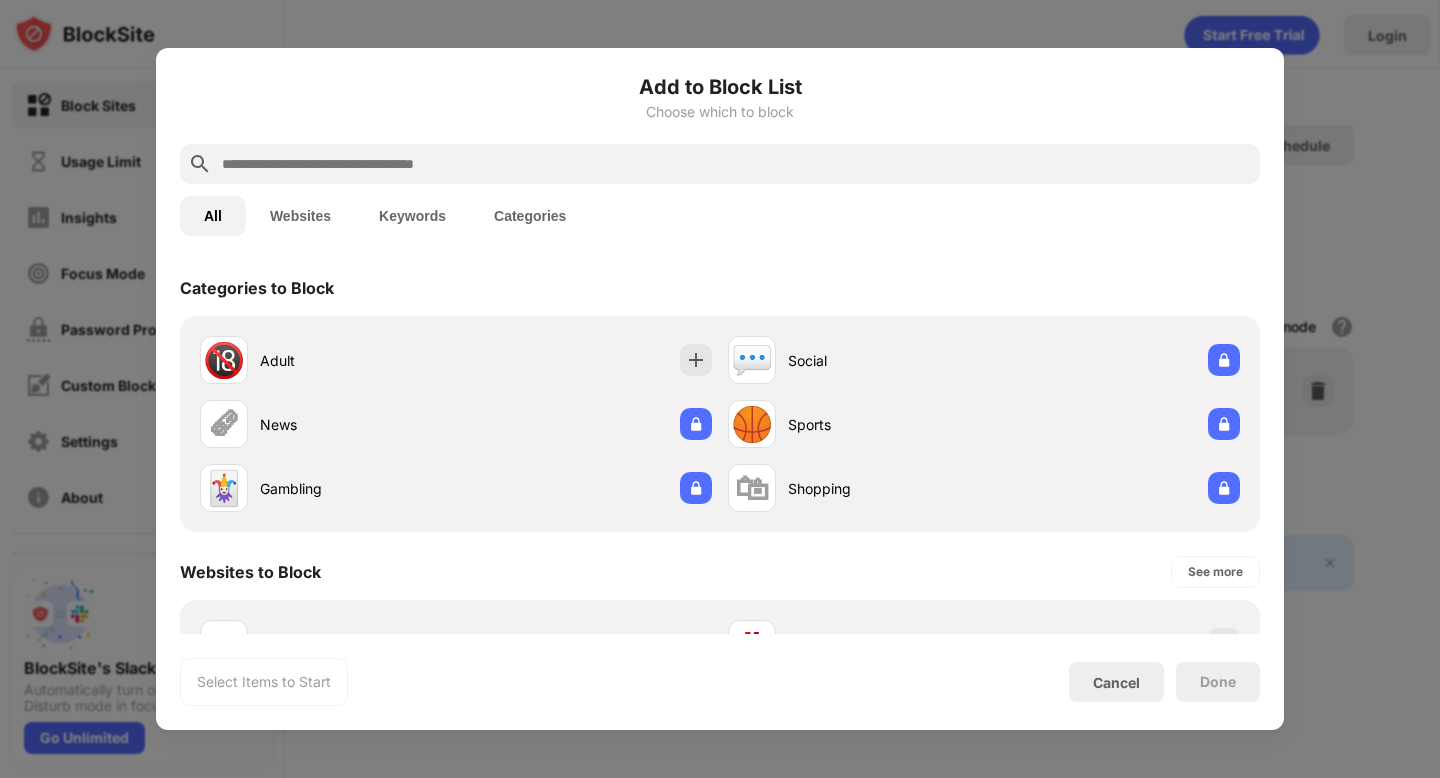 click at bounding box center (736, 164) 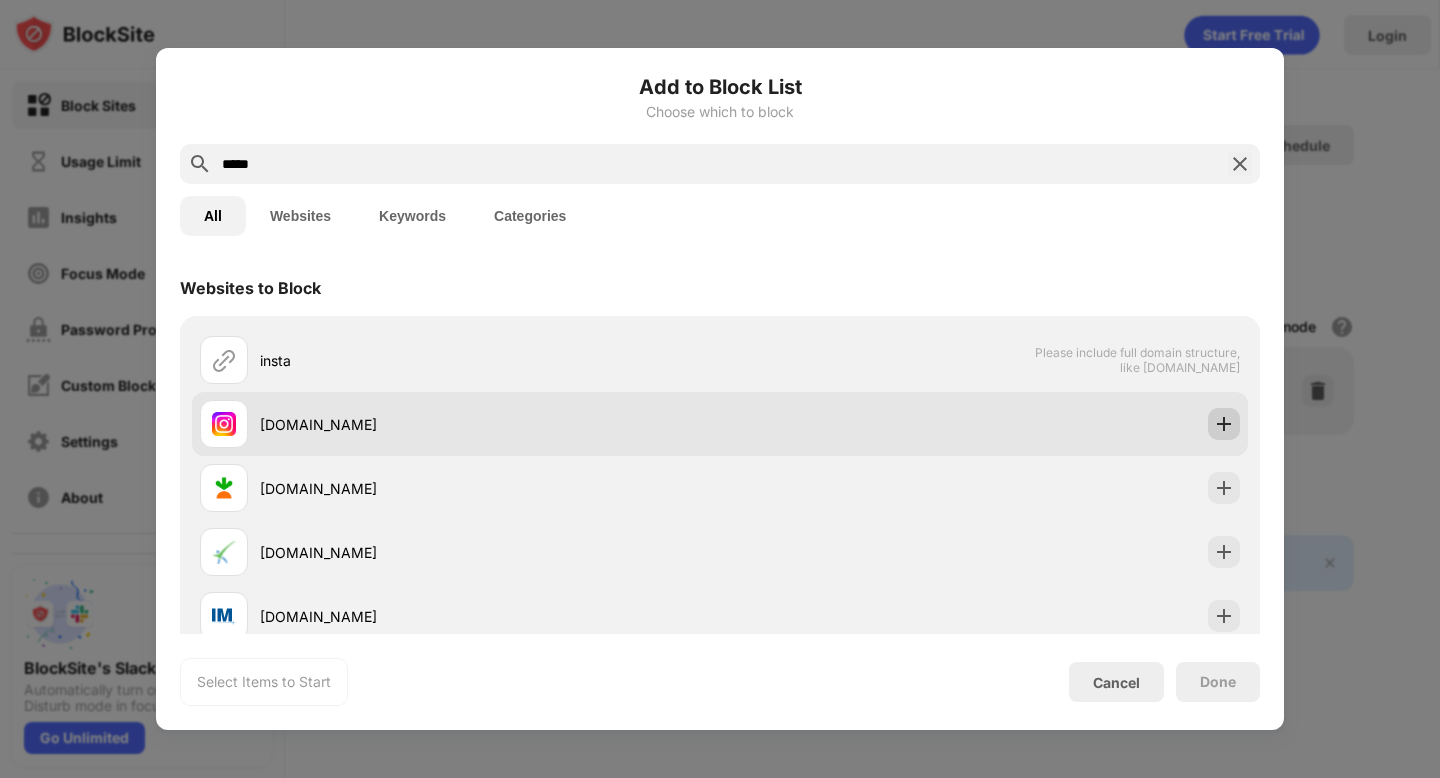 type on "*****" 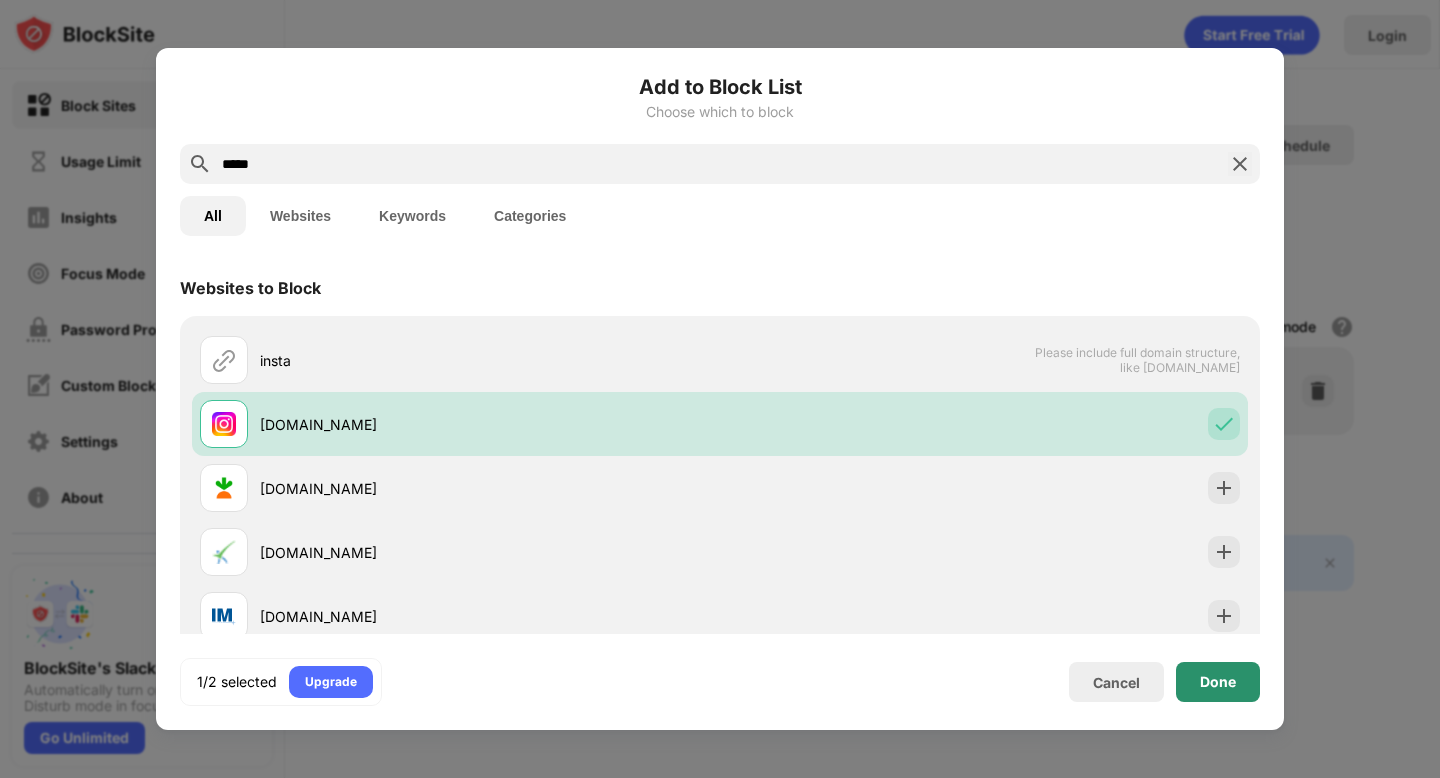click on "Done" at bounding box center (1218, 682) 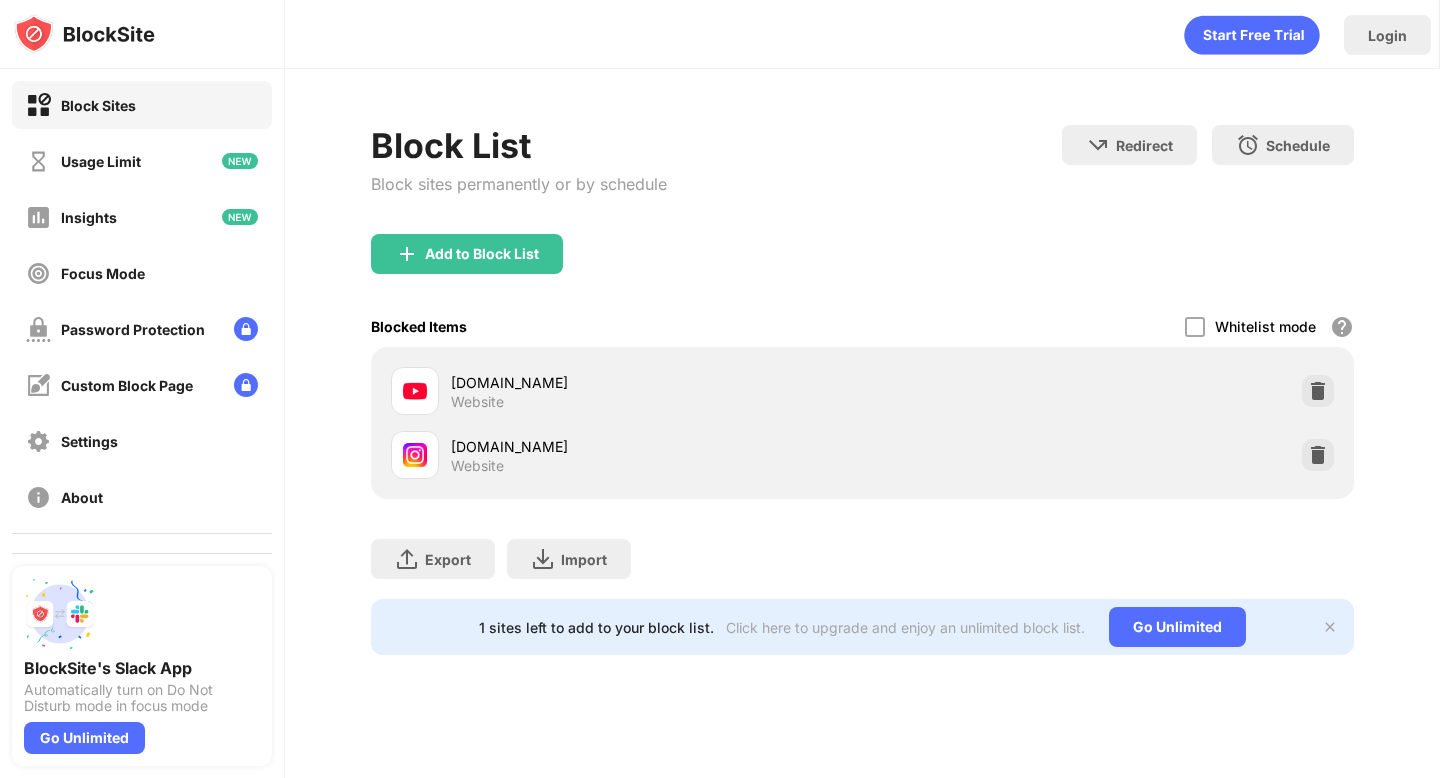click on "Add to Block List" at bounding box center (482, 254) 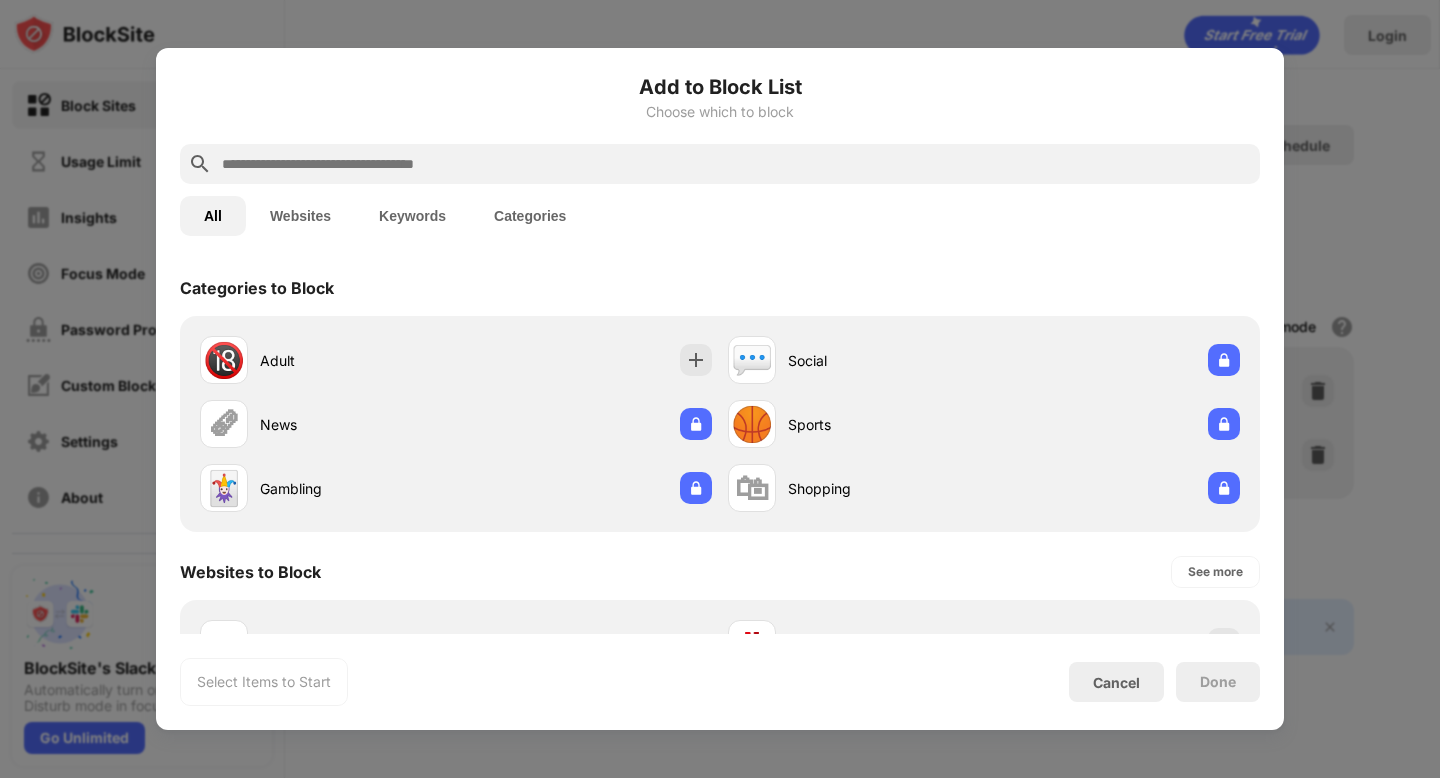 click at bounding box center (720, 164) 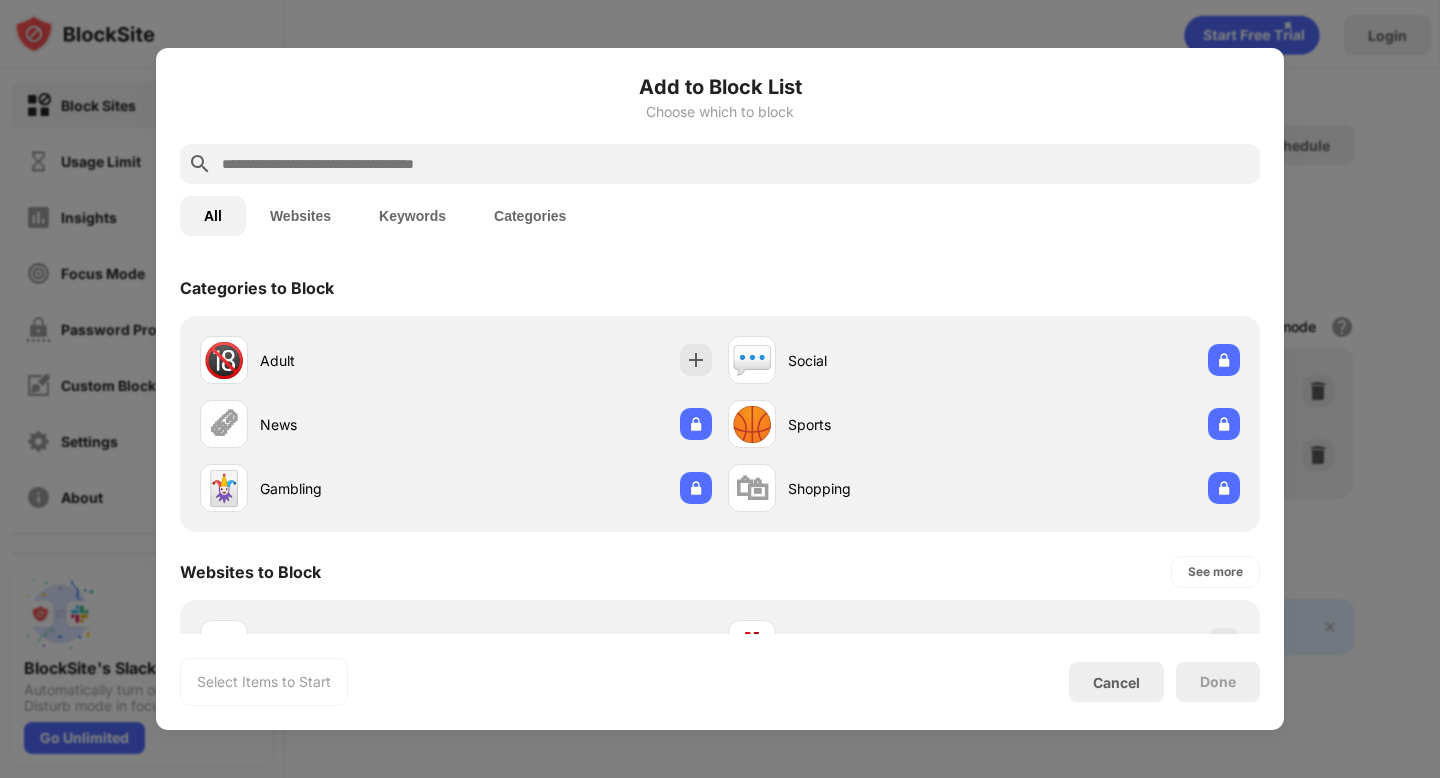 click at bounding box center (736, 164) 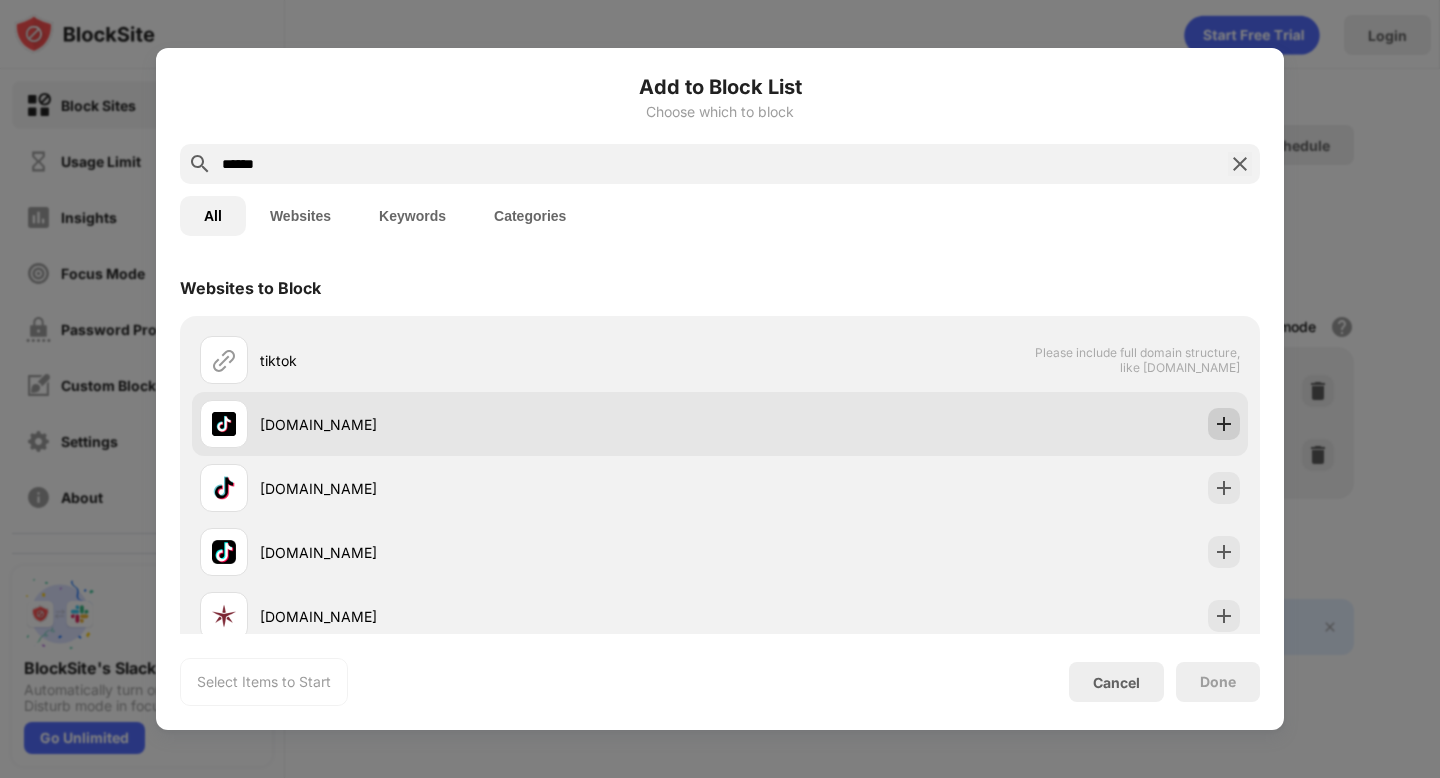 type on "******" 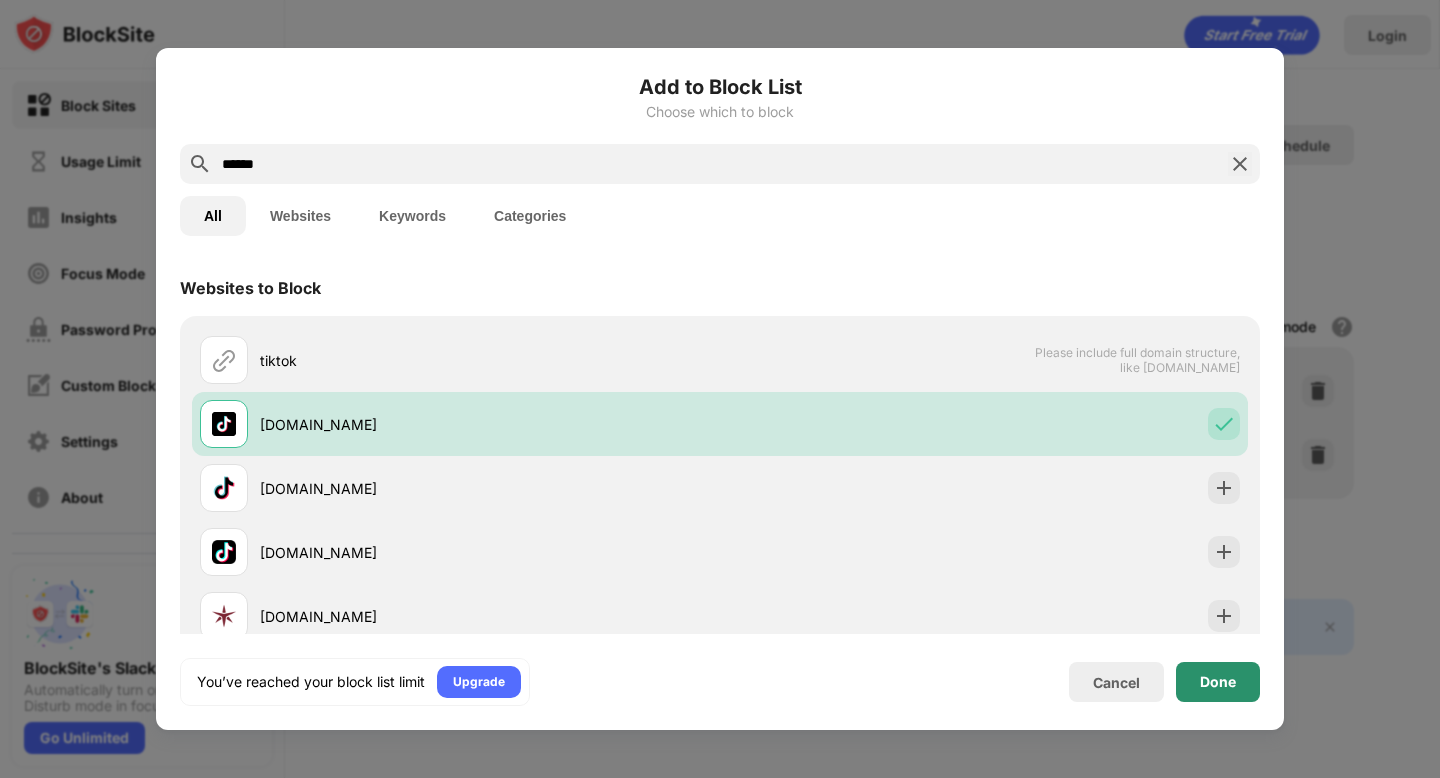 click on "Done" at bounding box center (1218, 682) 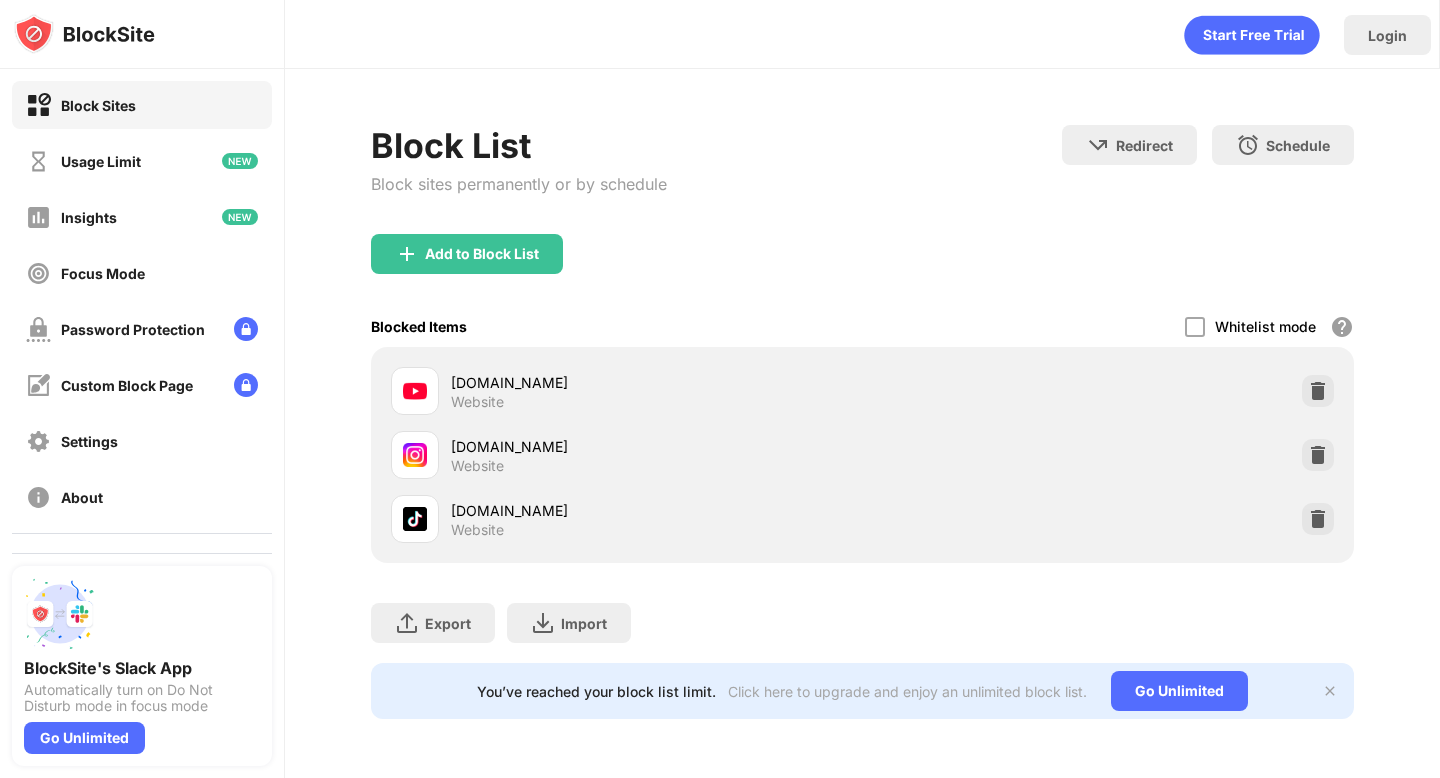 click at bounding box center (1330, 691) 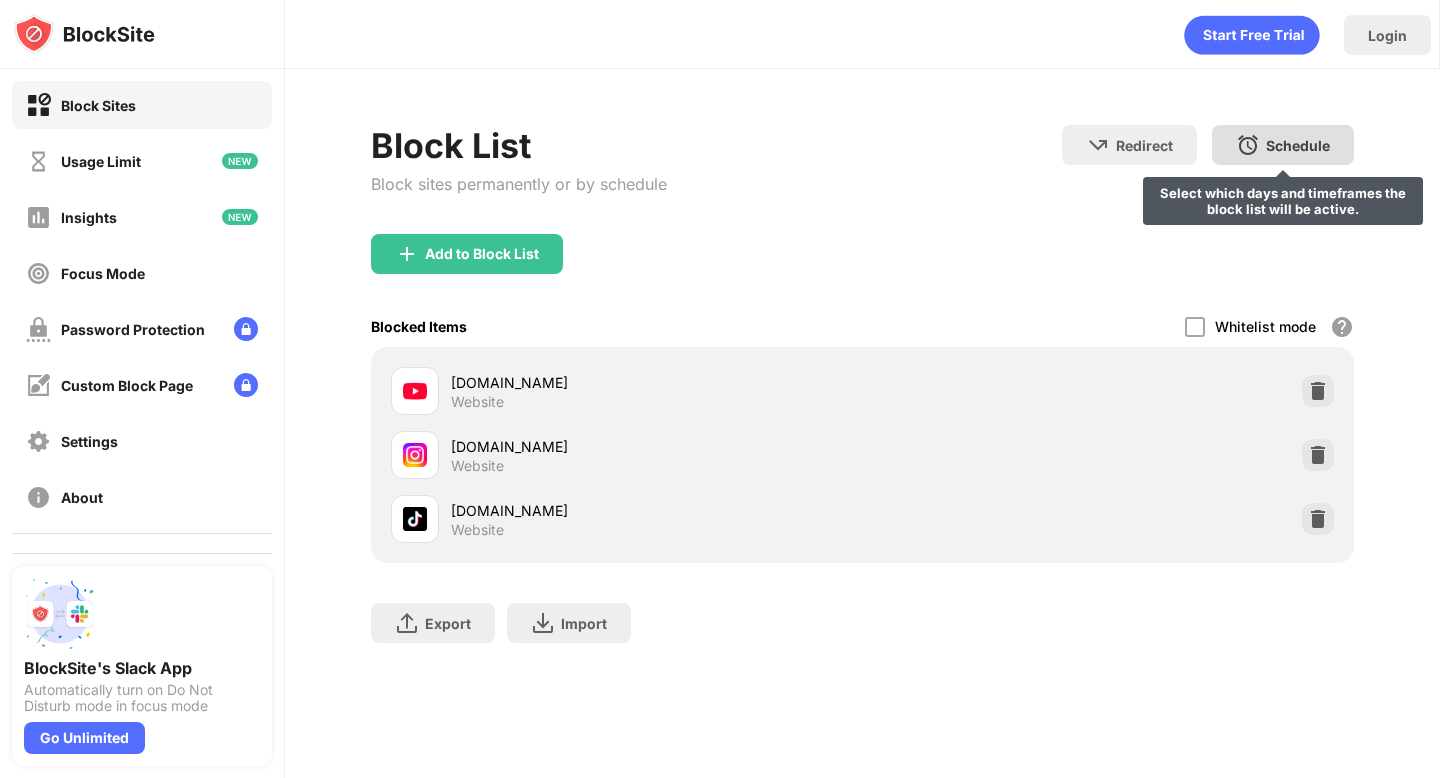 click on "Schedule Select which days and timeframes the block list will be active." at bounding box center (1283, 145) 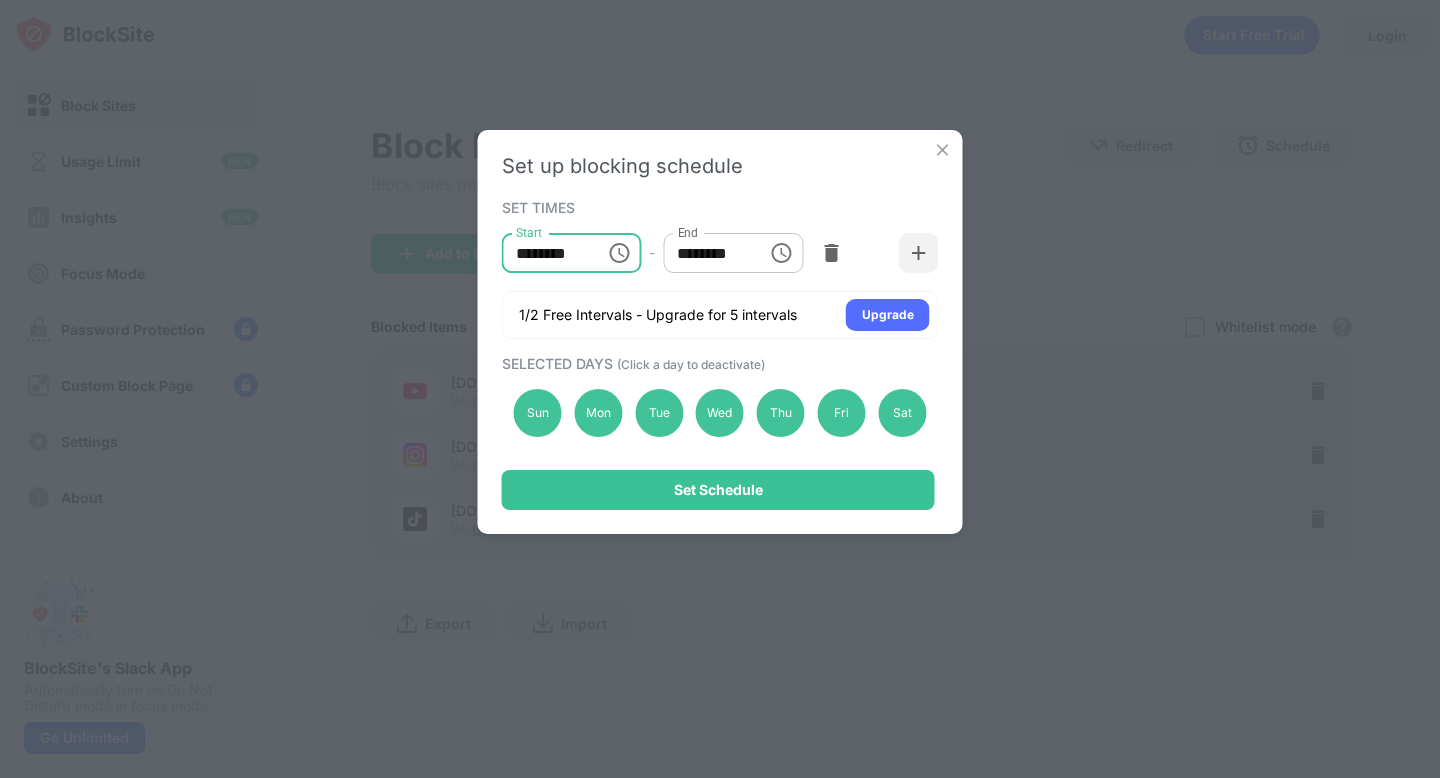 click on "********" at bounding box center [547, 253] 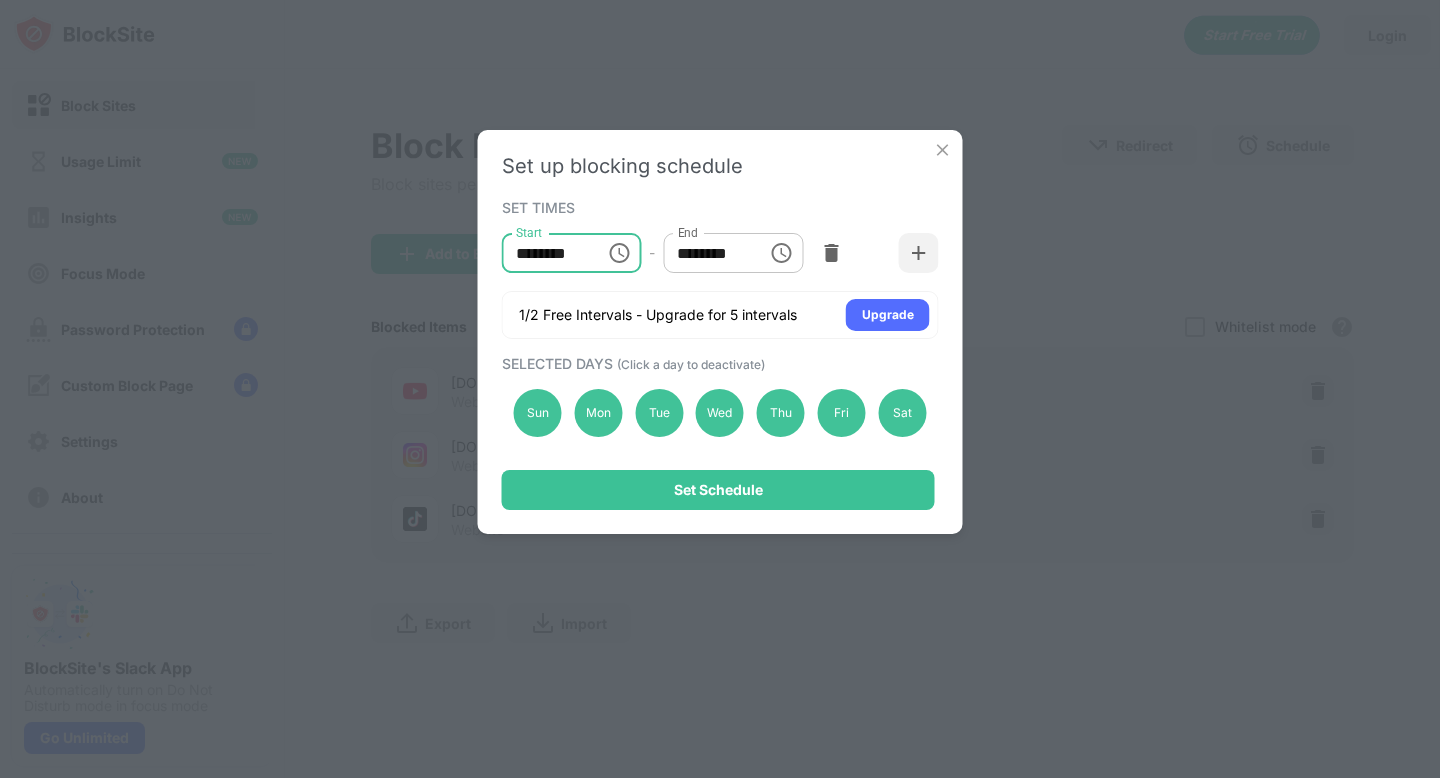 click on "********" at bounding box center [547, 253] 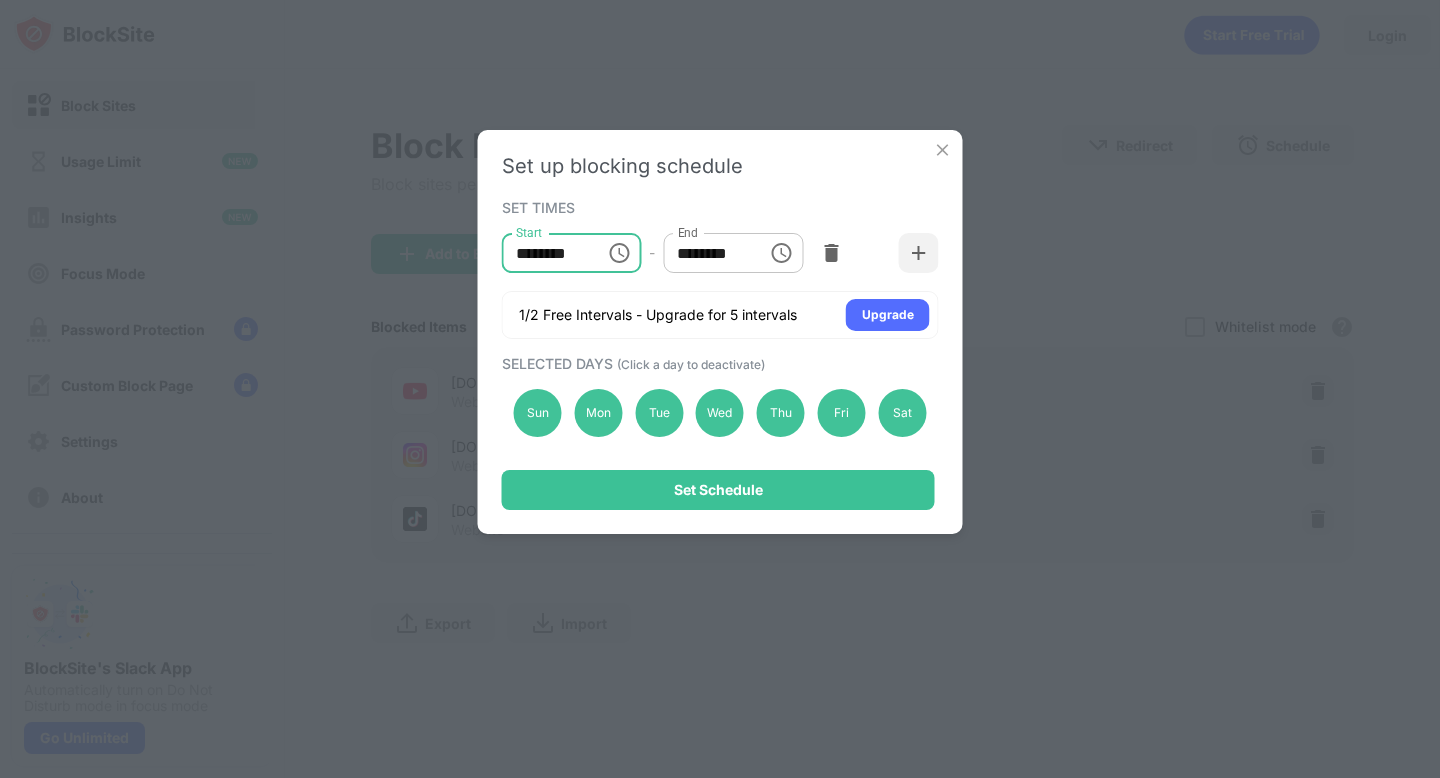 drag, startPoint x: 561, startPoint y: 250, endPoint x: 474, endPoint y: 250, distance: 87 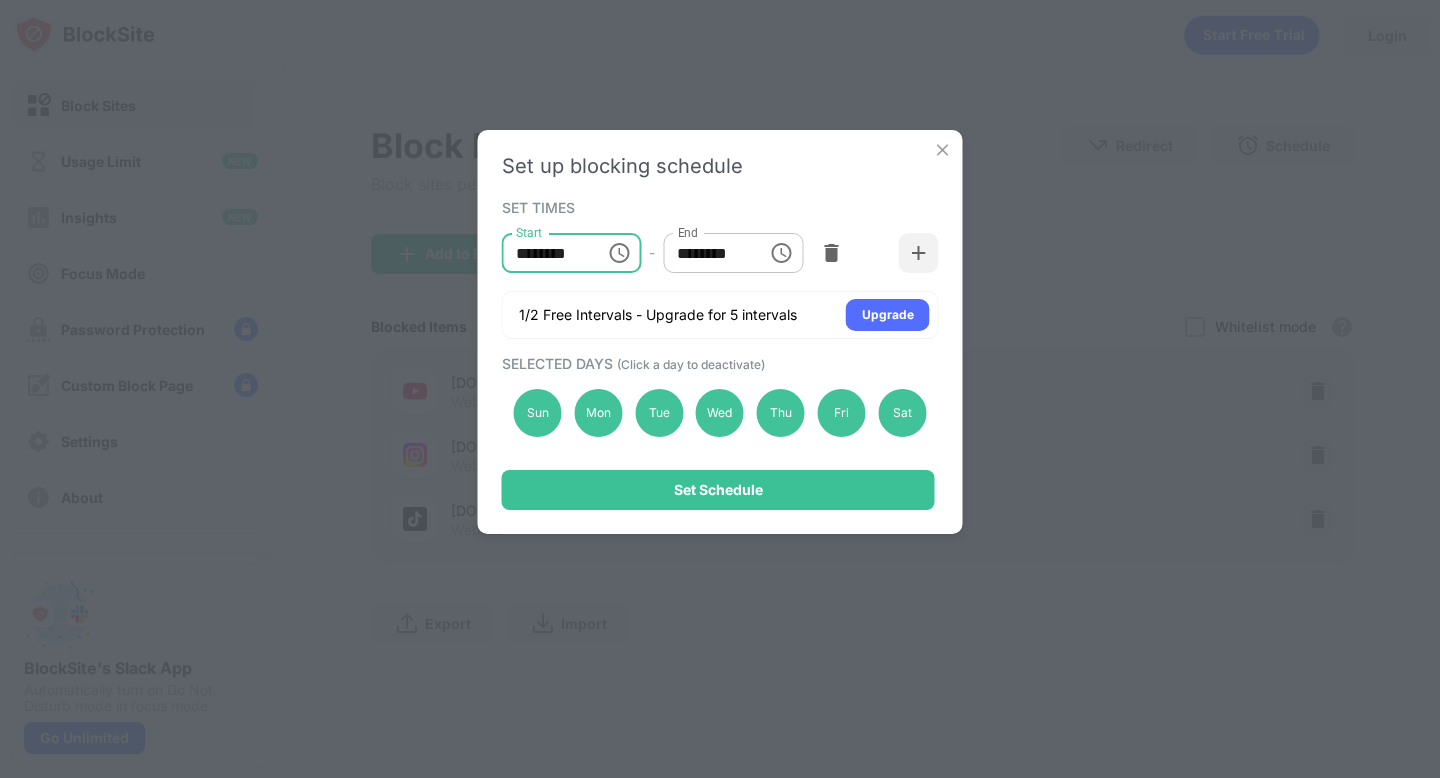 click on "Set up blocking schedule SET TIMES Start ******** Start - End ******** End 1/2 Free Intervals - Upgrade for 5 intervals Upgrade SELECTED DAYS   (Click a day to deactivate) Sun Mon Tue Wed Thu Fri Sat Set Schedule" at bounding box center (720, 389) 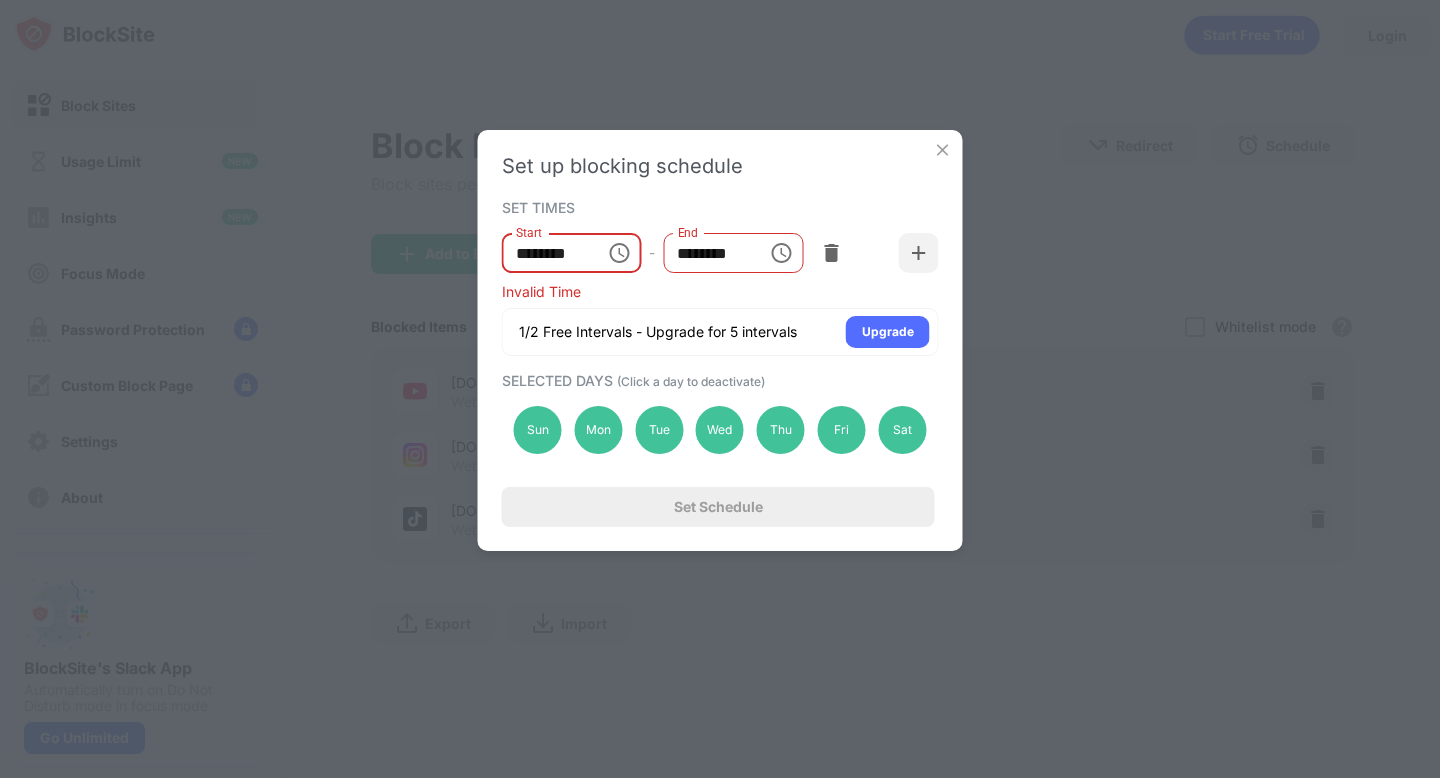 click on "********" at bounding box center [547, 253] 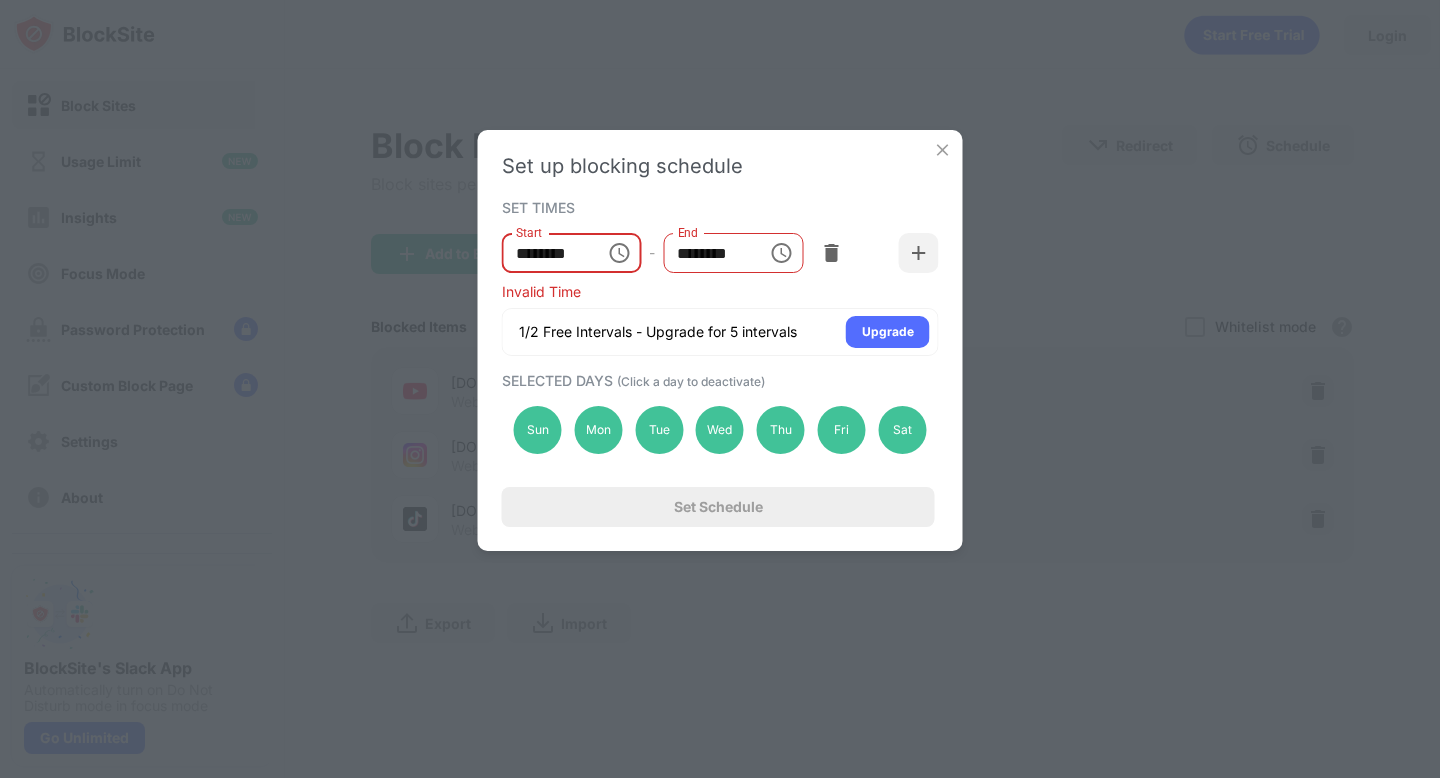 click on "********" at bounding box center (547, 253) 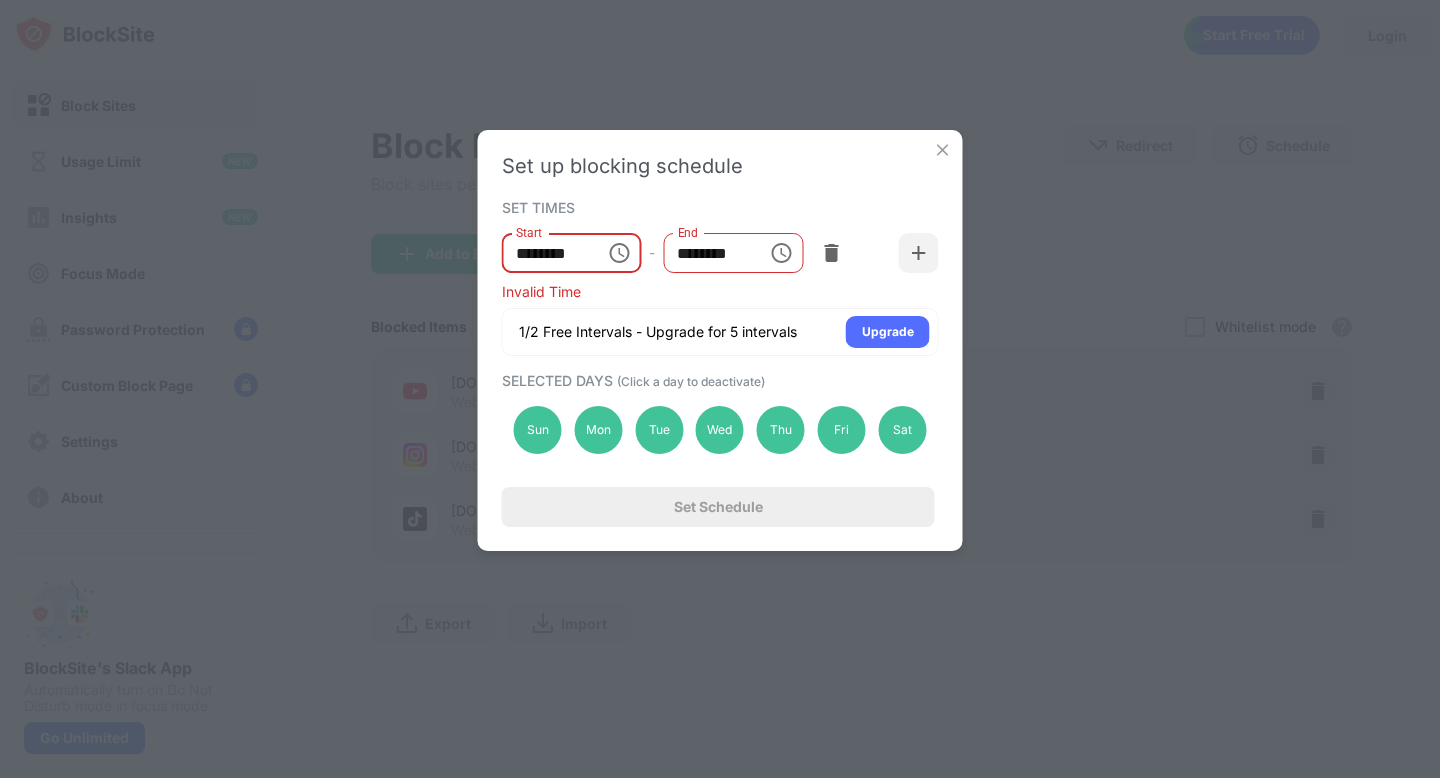 type on "********" 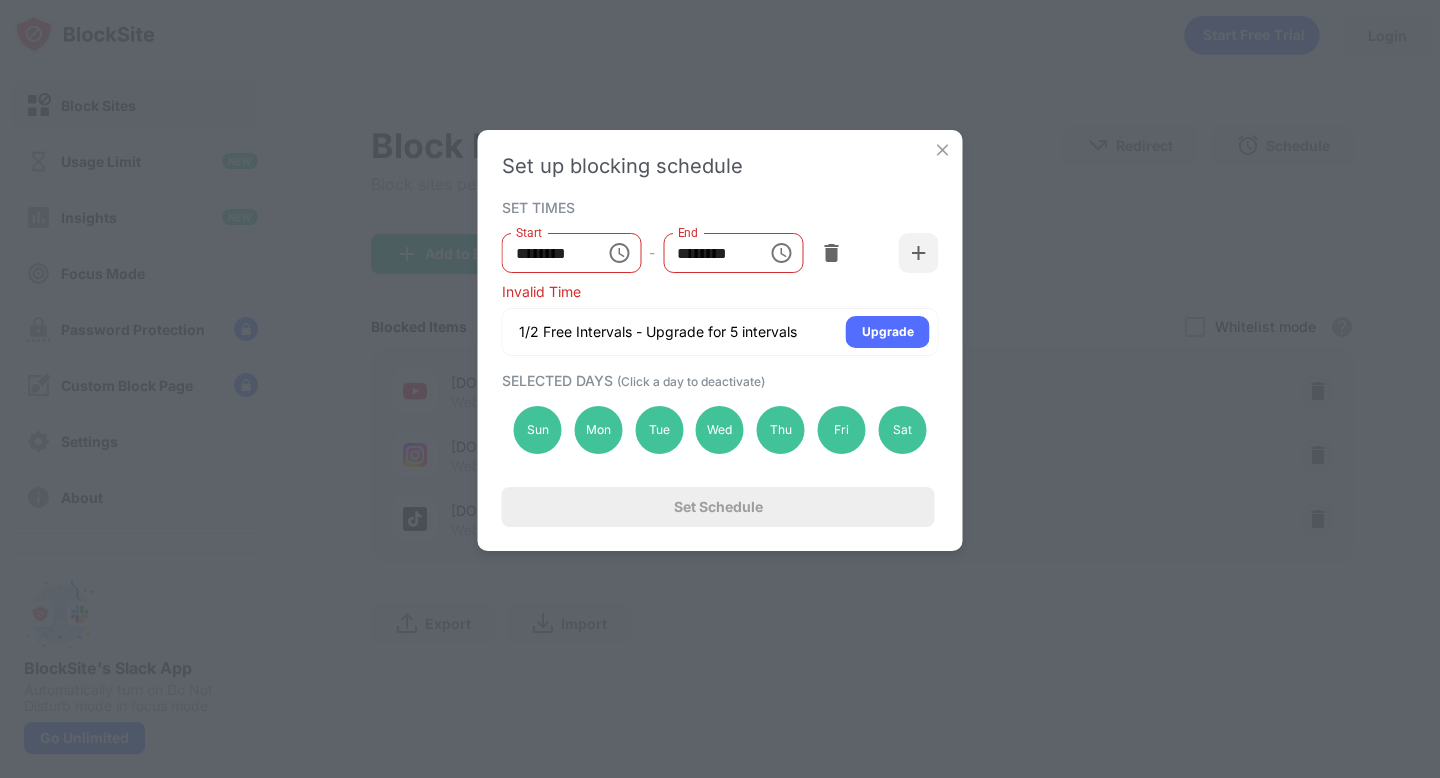 click at bounding box center (943, 150) 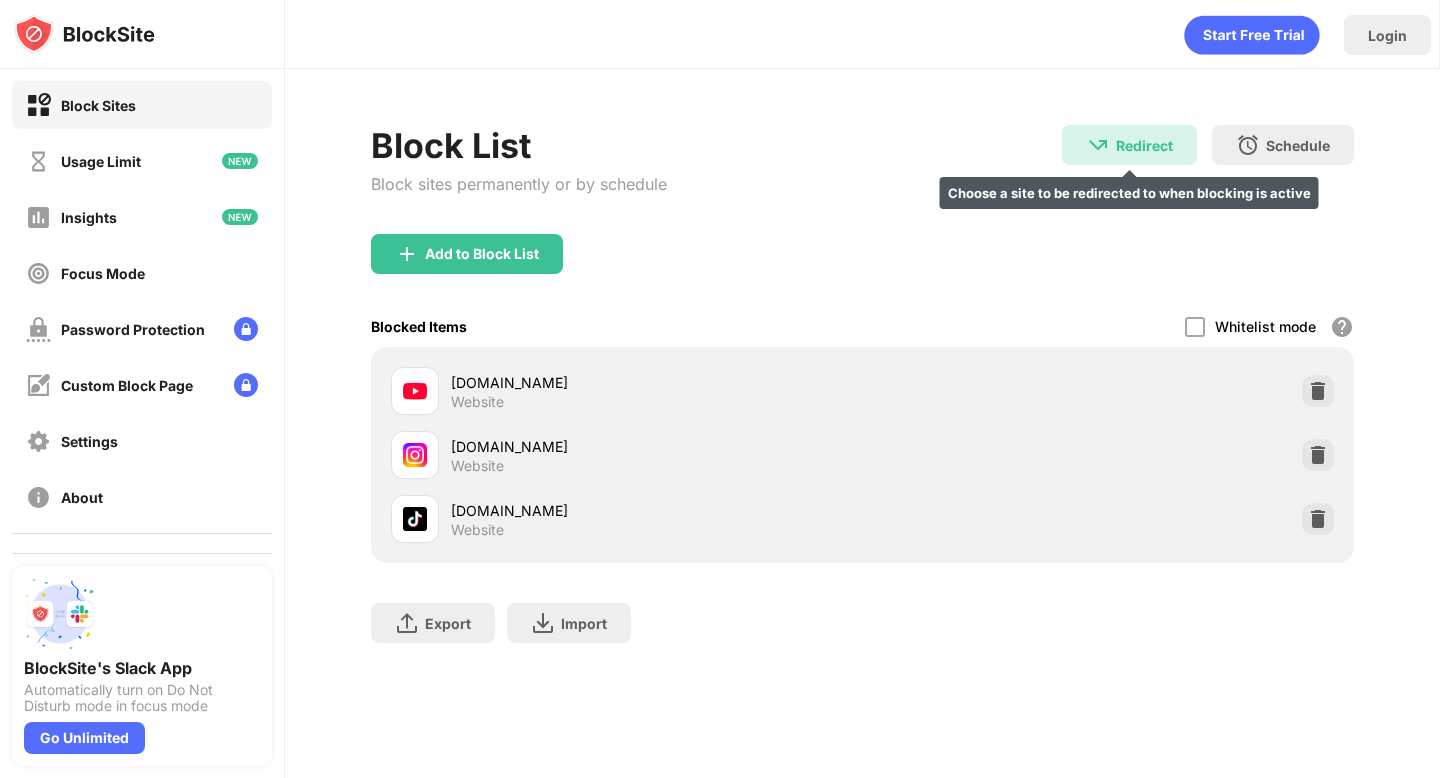 click at bounding box center (1098, 145) 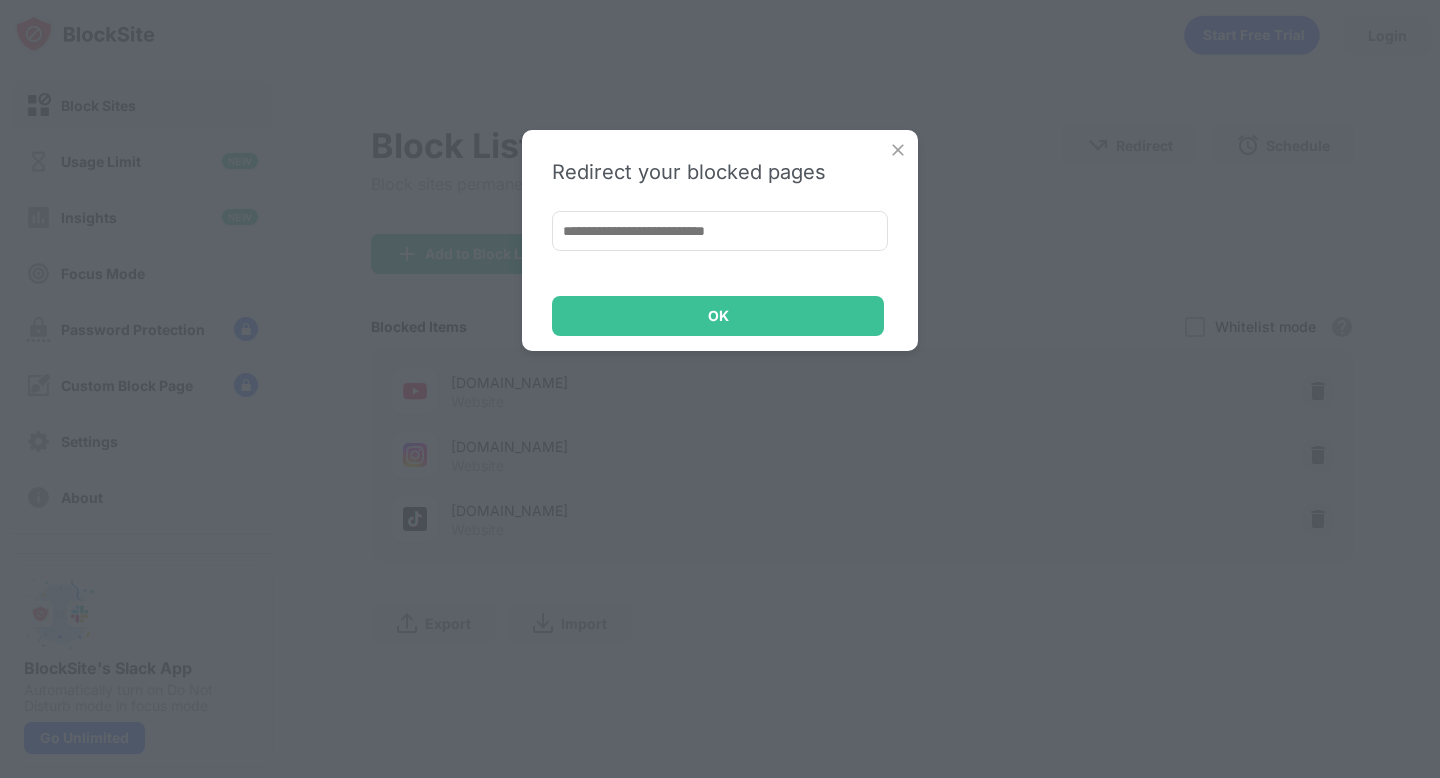 click on "Redirect your blocked pages OK" at bounding box center [720, 240] 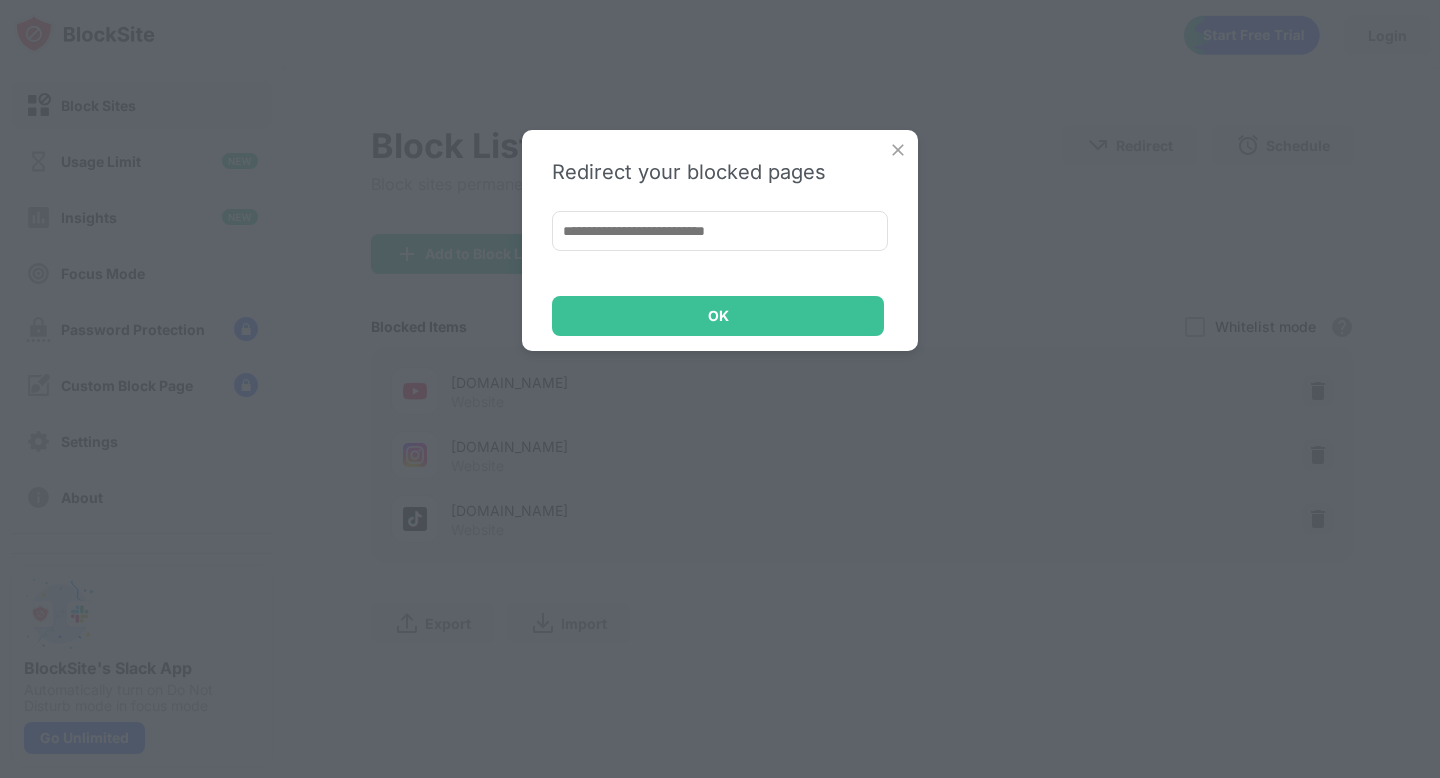 click on "Redirect your blocked pages OK" at bounding box center [720, 240] 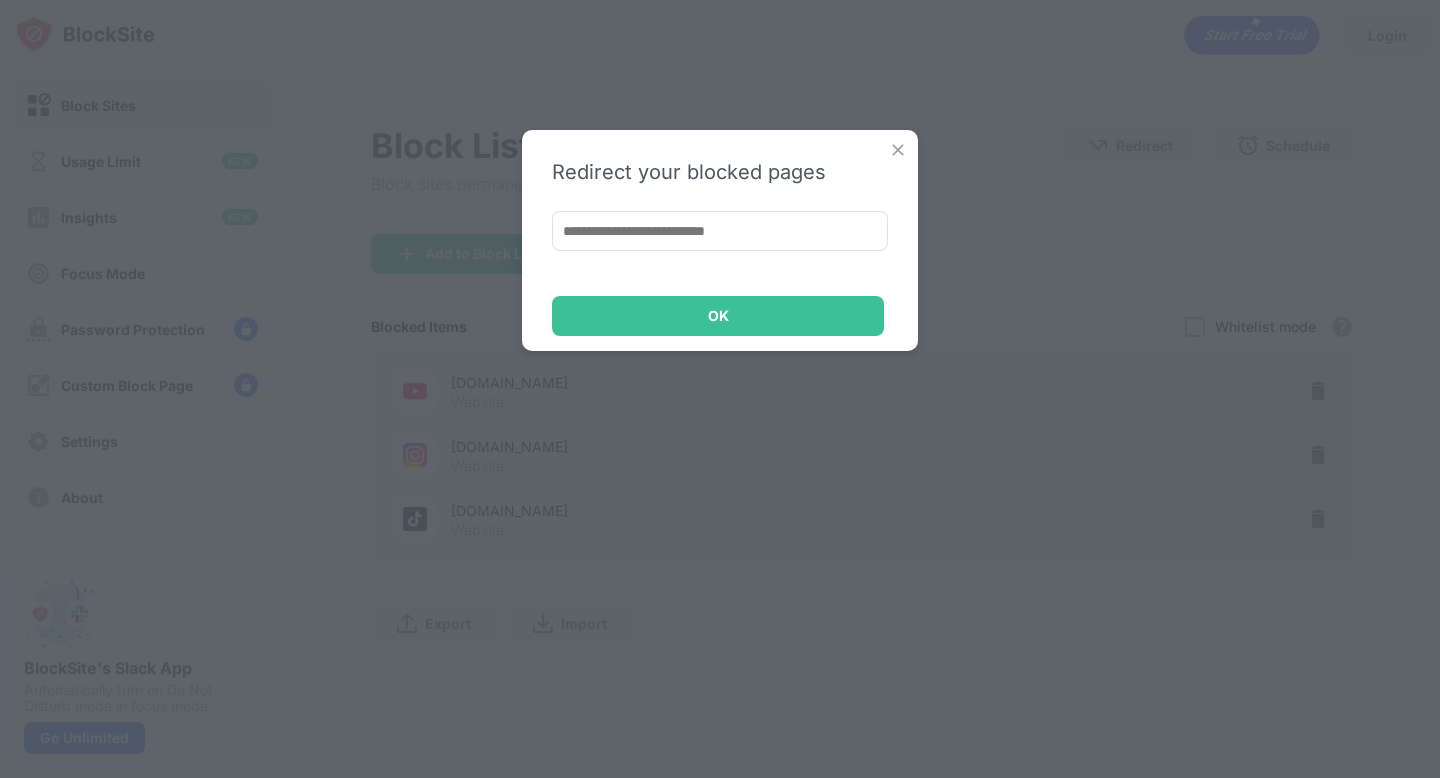 click at bounding box center (898, 150) 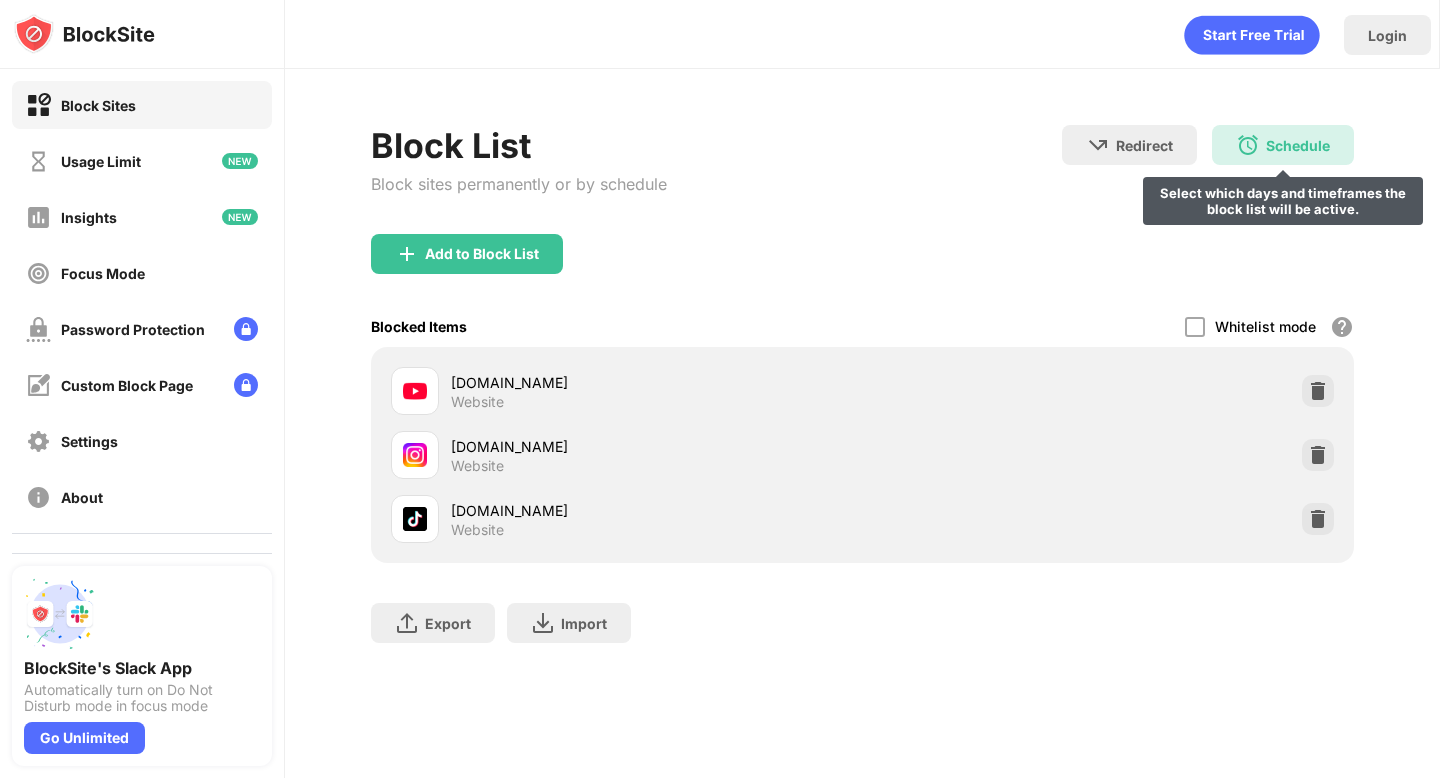 click on "Schedule Select which days and timeframes the block list will be active." at bounding box center [1283, 145] 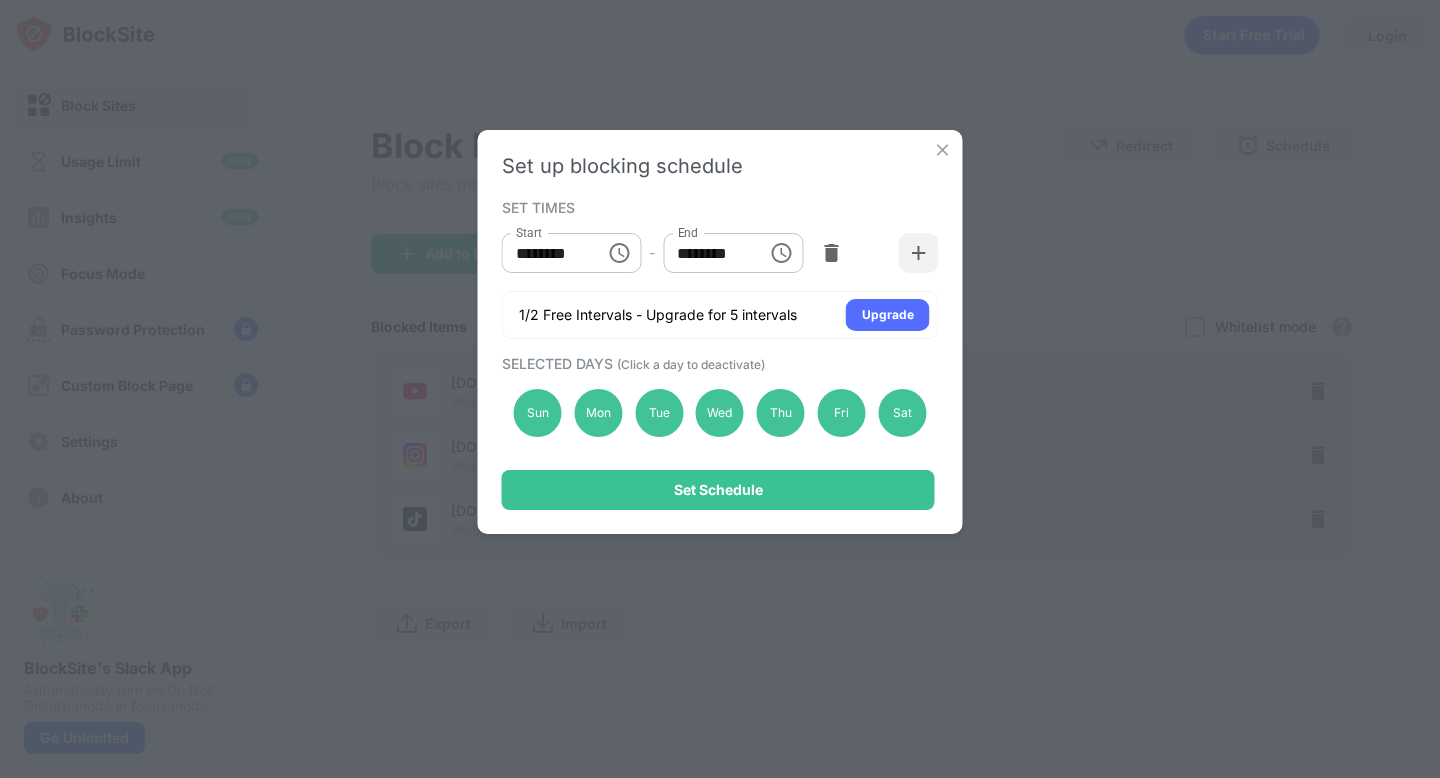 click on "********" at bounding box center [547, 253] 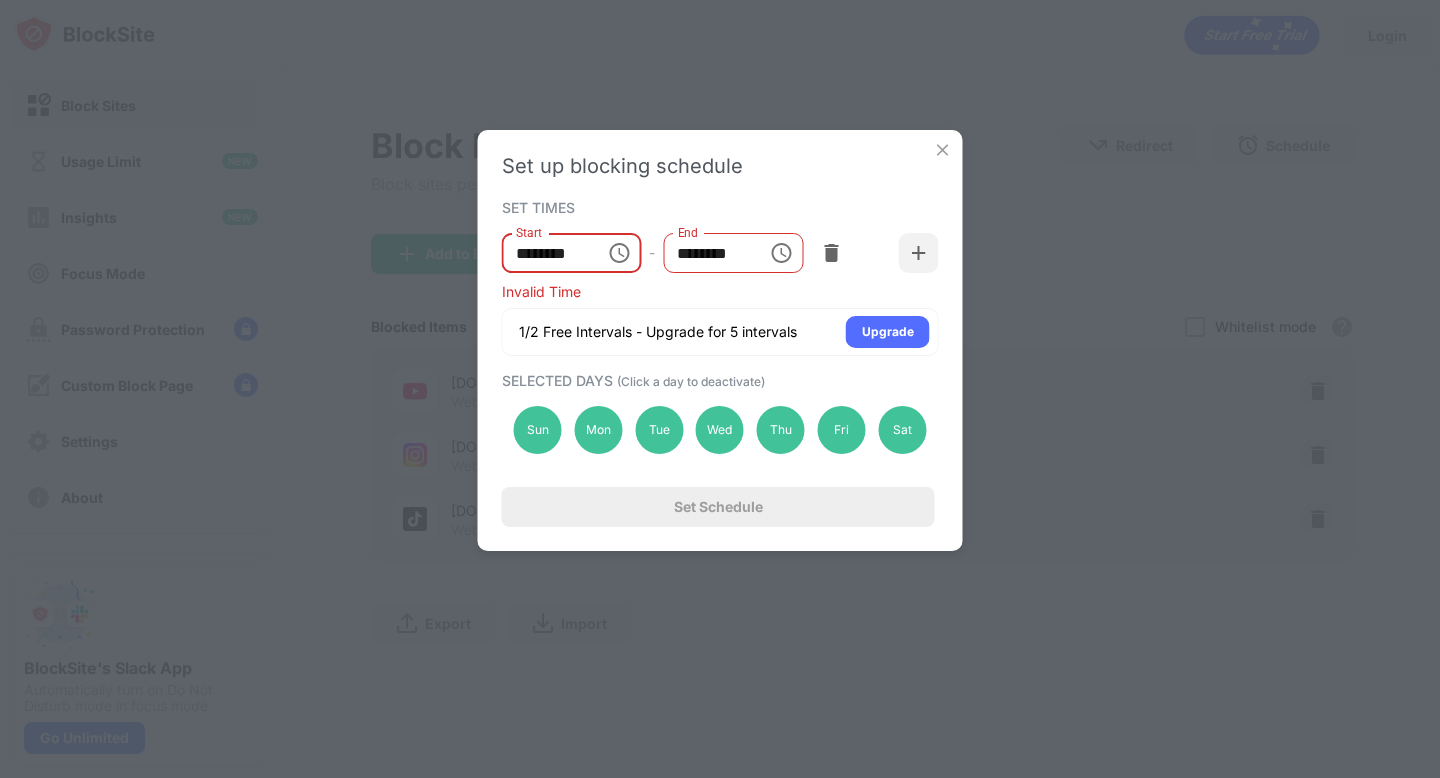 click on "********" at bounding box center (547, 253) 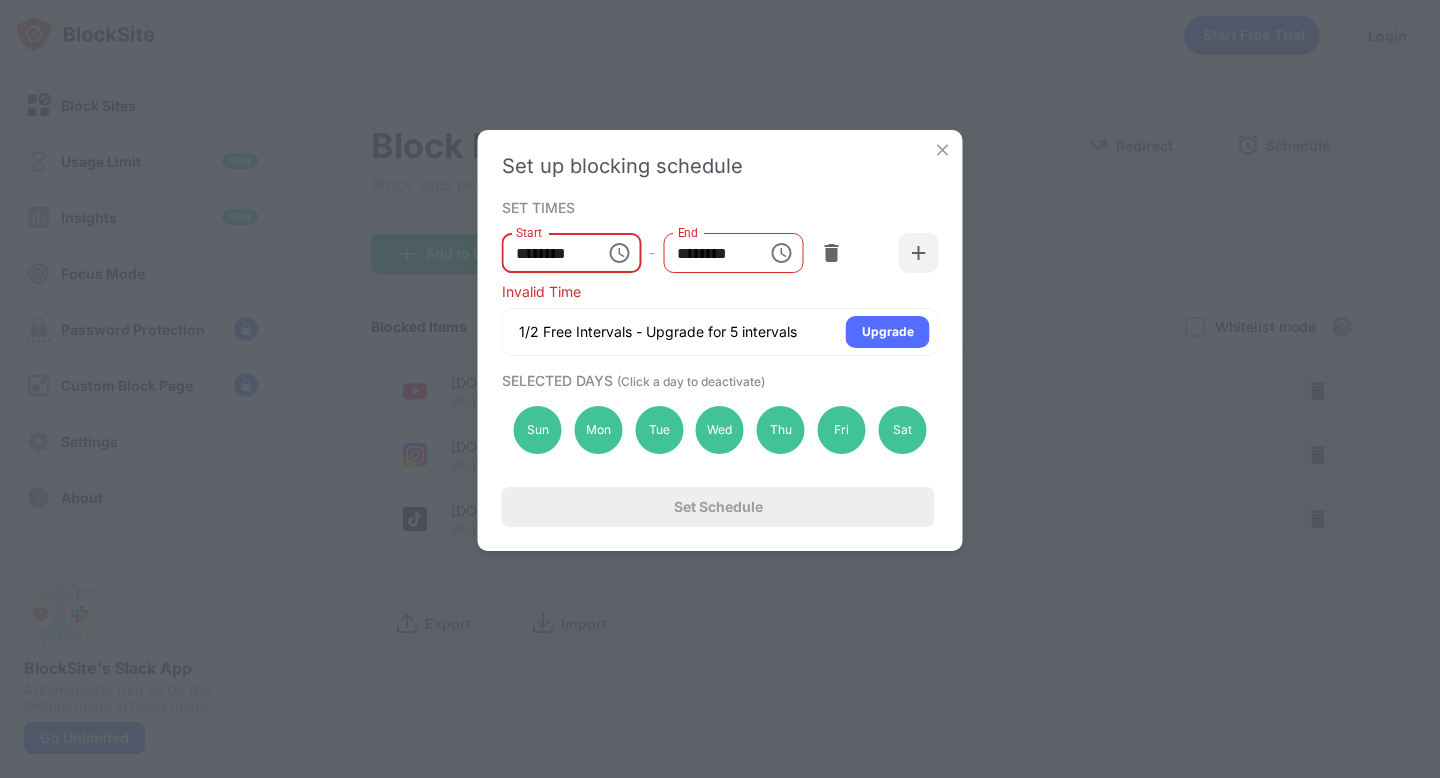 click at bounding box center (619, 253) 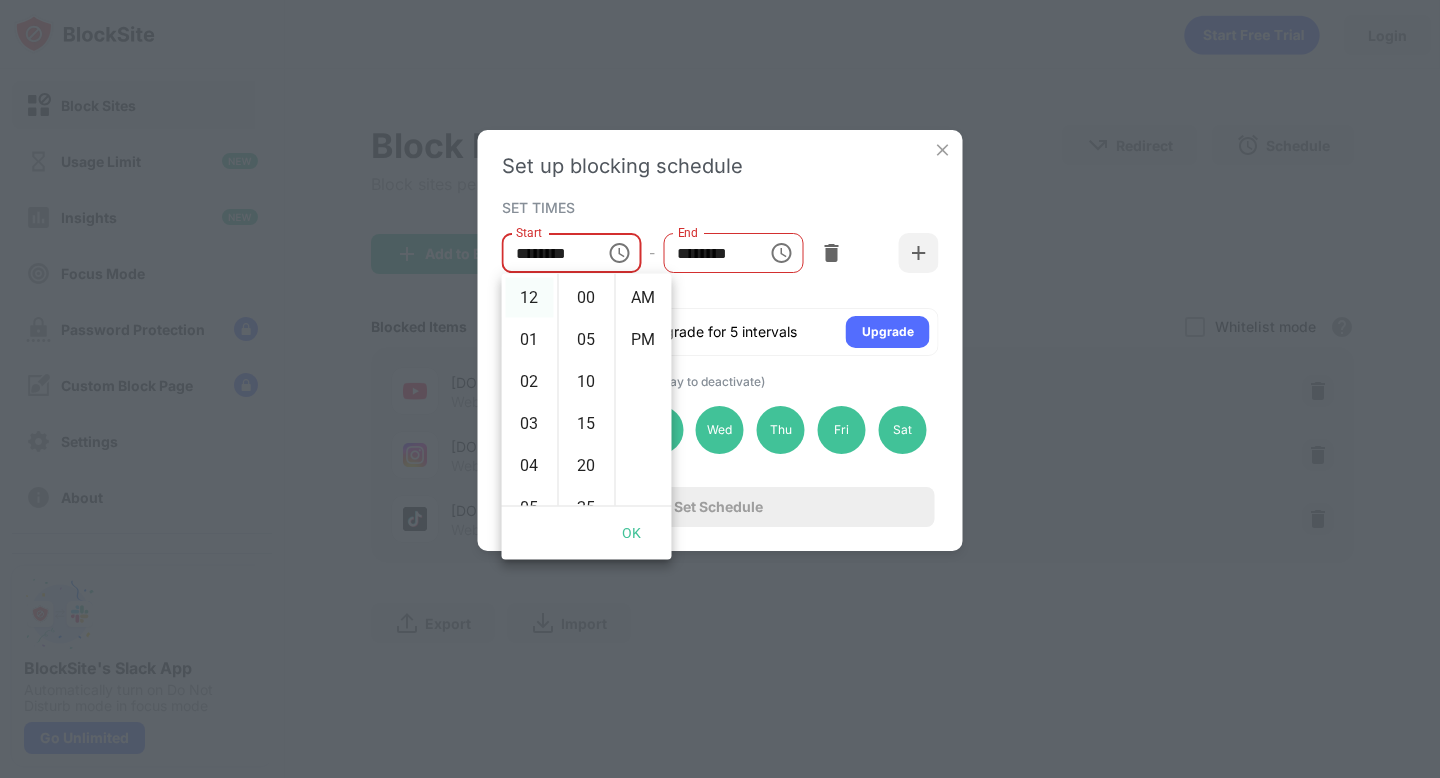 click on "12" at bounding box center (530, 298) 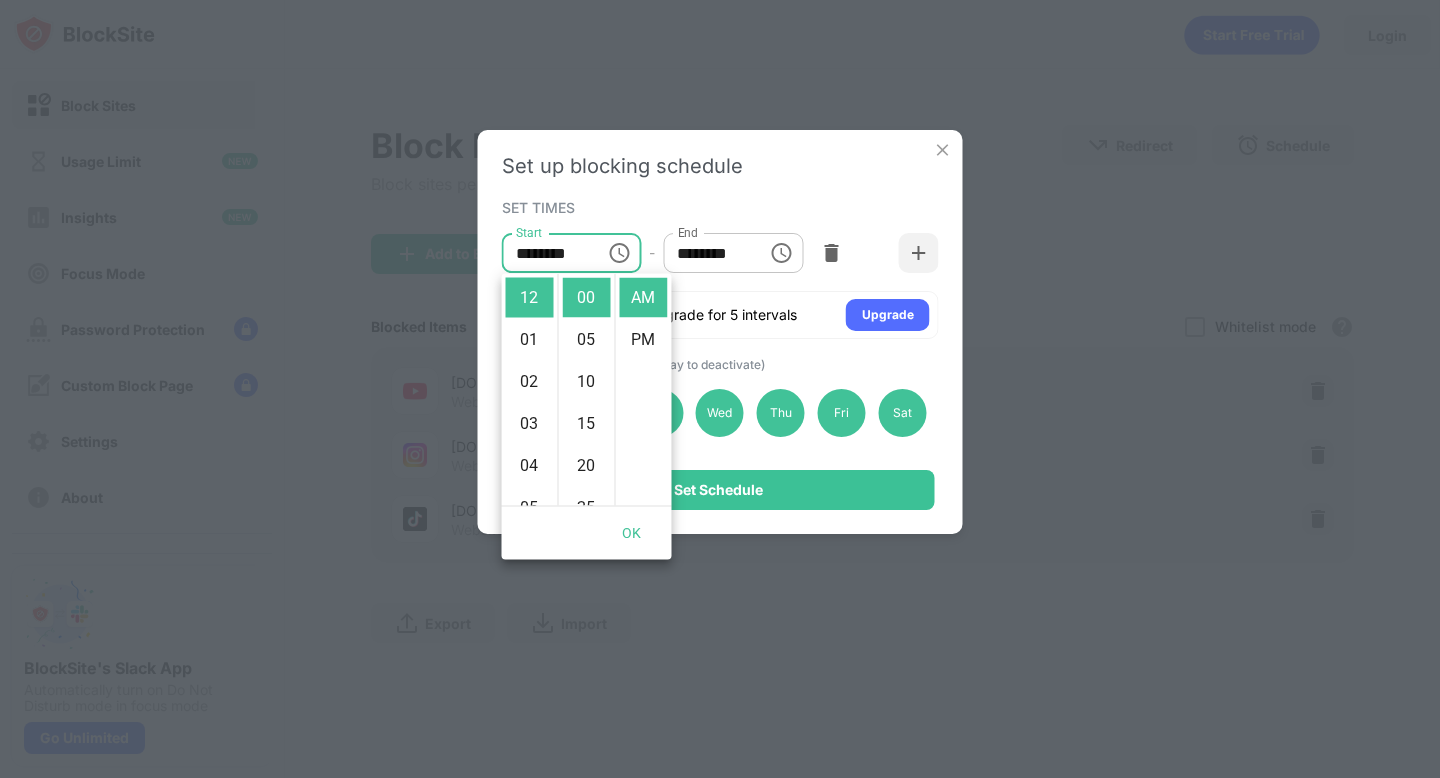click on "********" at bounding box center [708, 253] 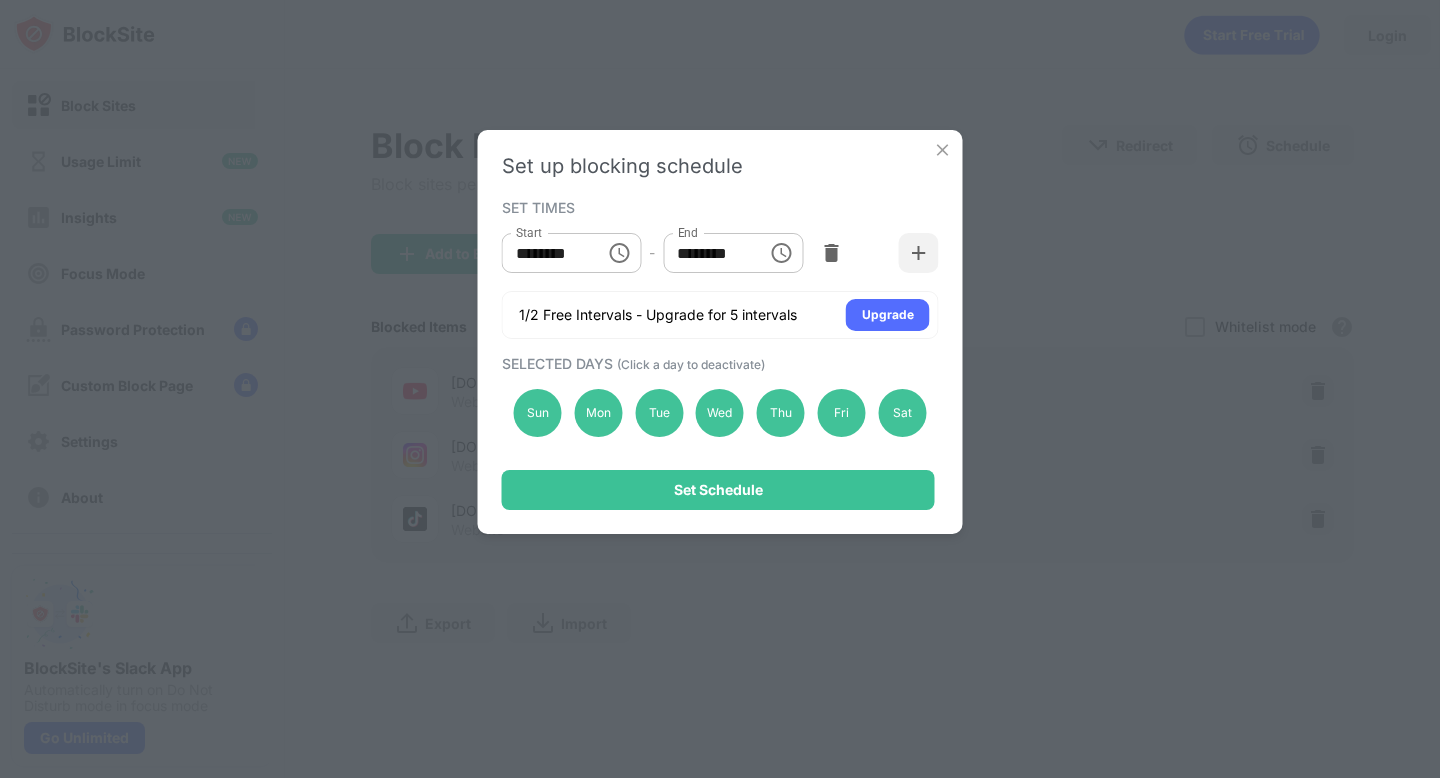 click 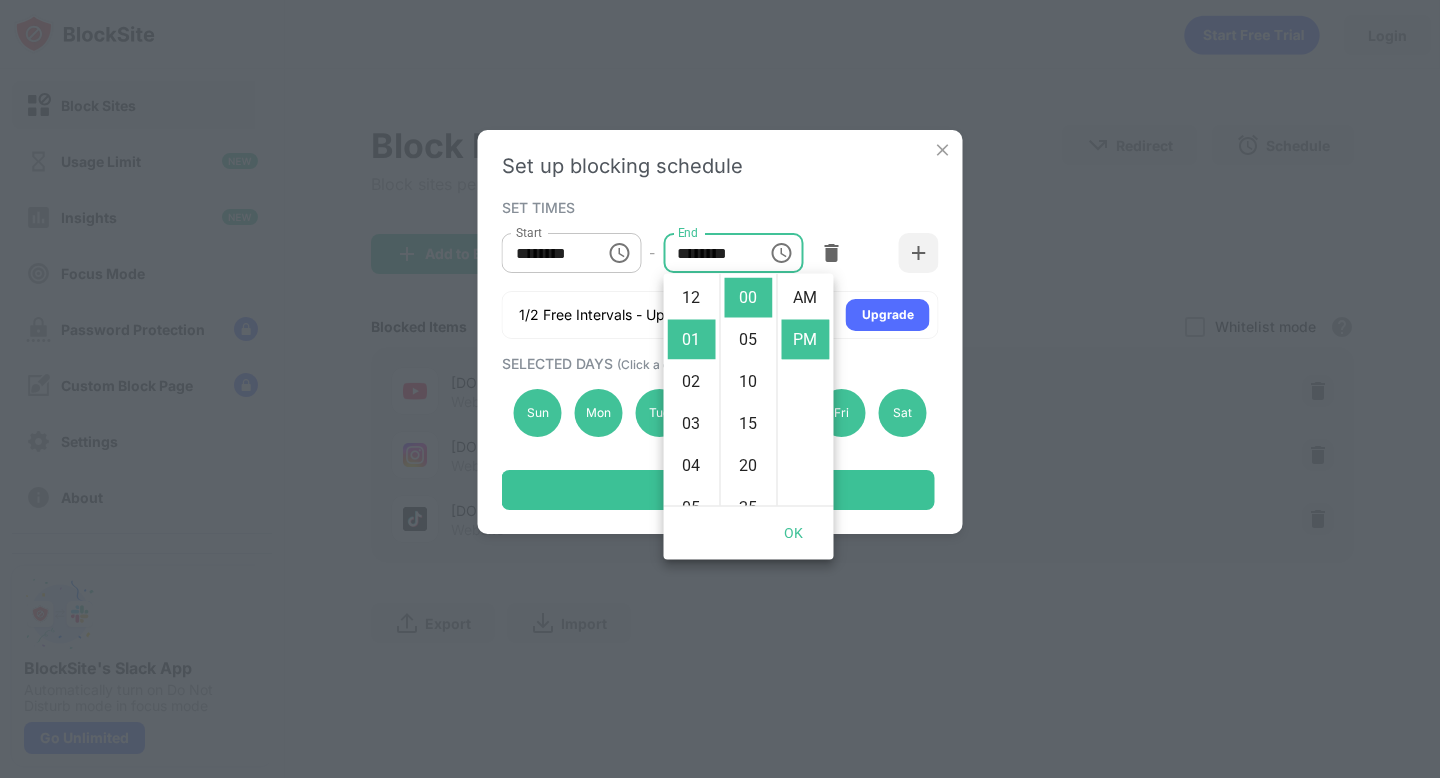 scroll, scrollTop: 42, scrollLeft: 0, axis: vertical 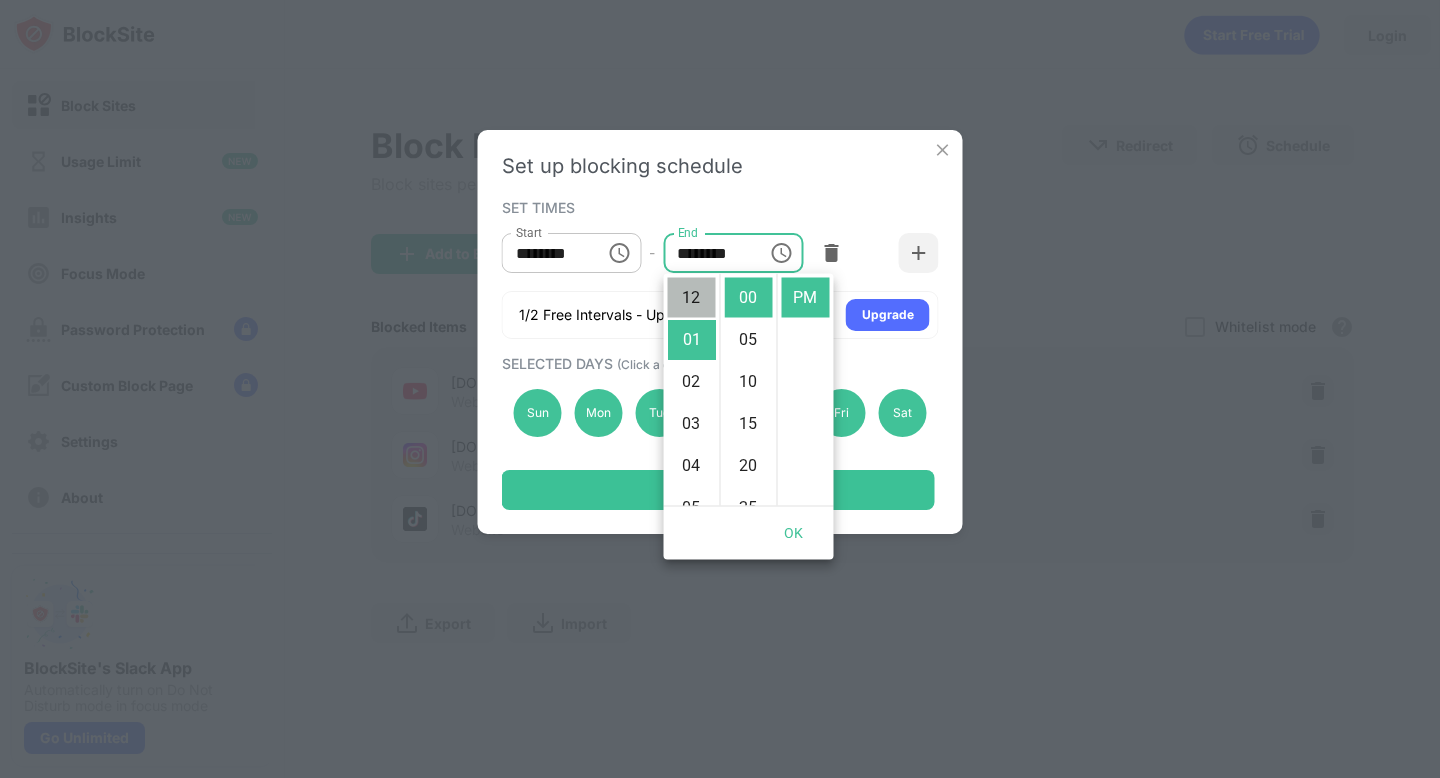 click on "12" at bounding box center (692, 298) 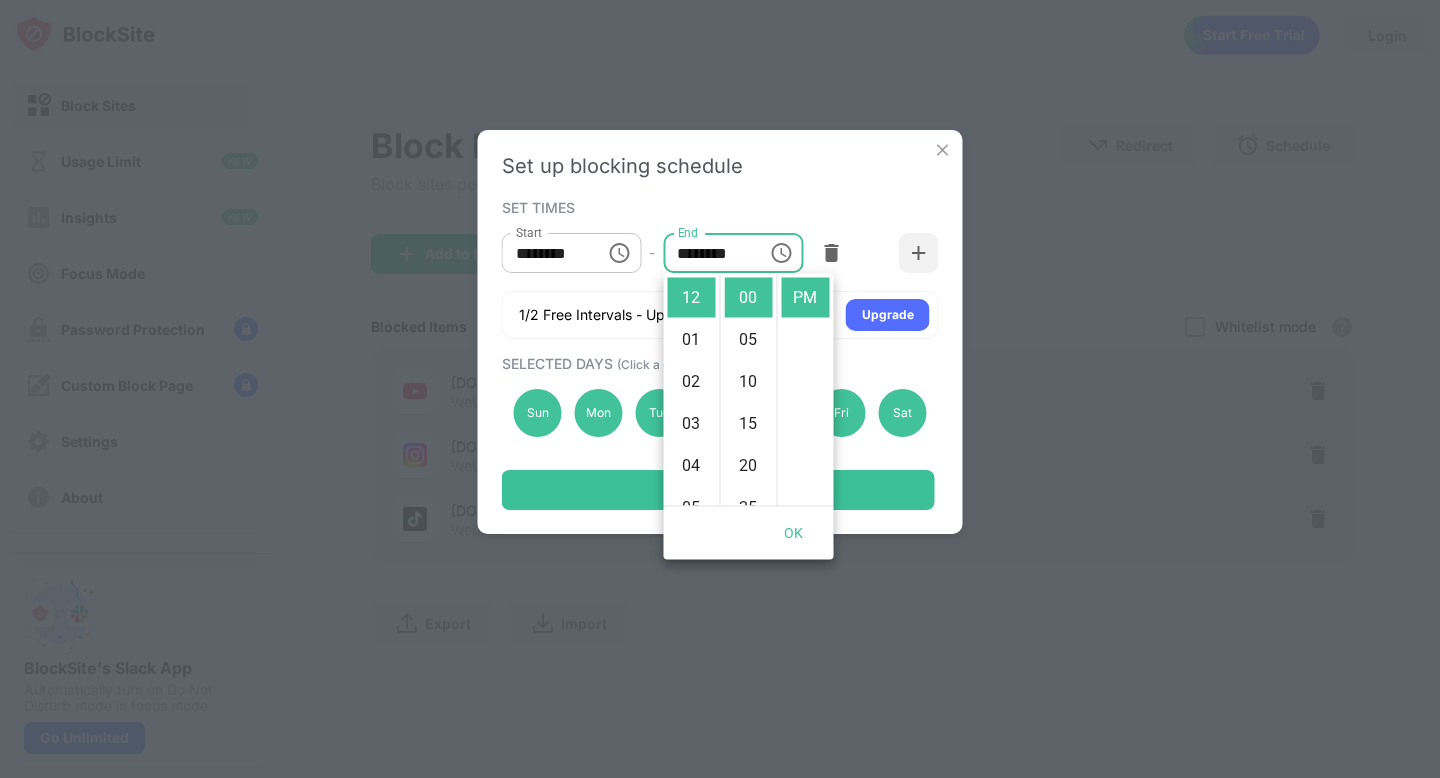 click on "********" at bounding box center [547, 253] 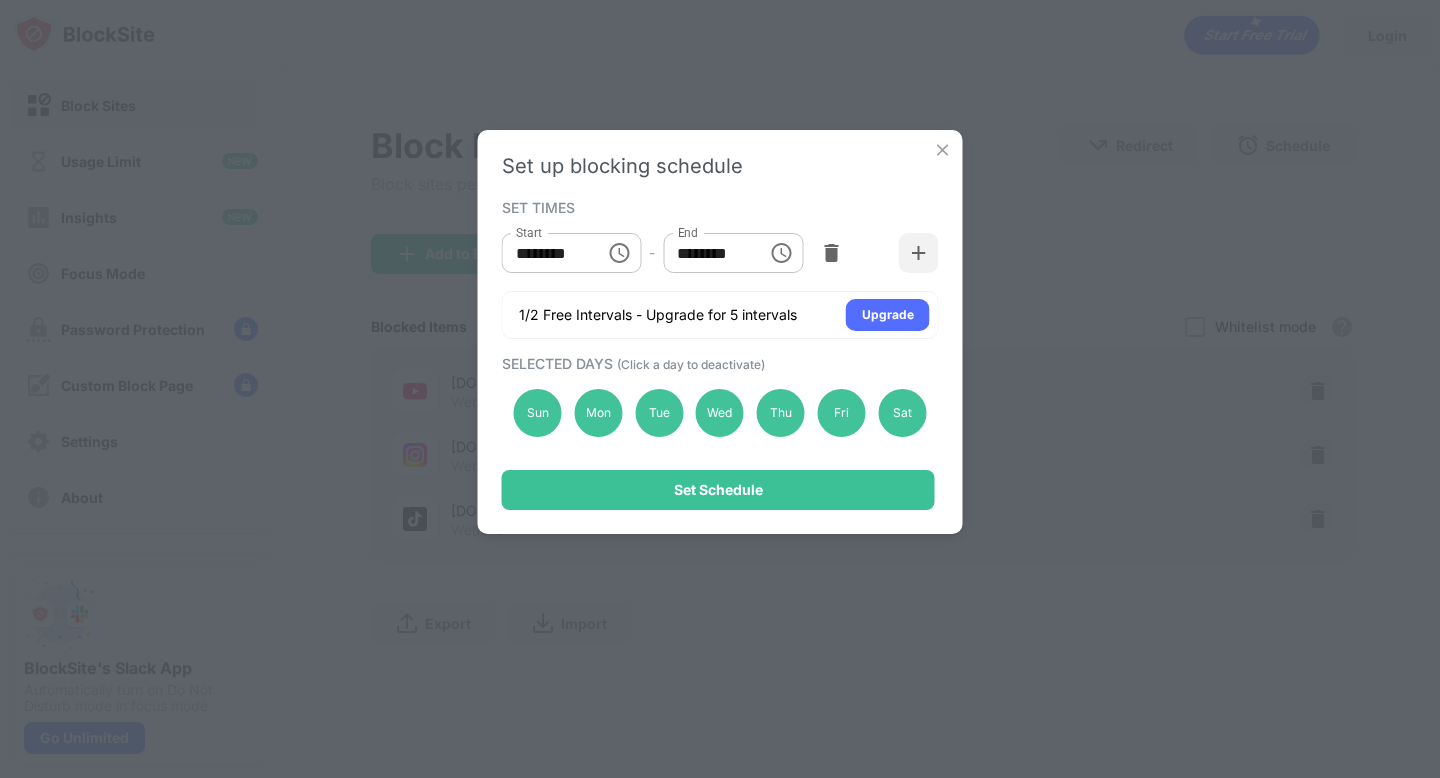click on "********" at bounding box center [547, 253] 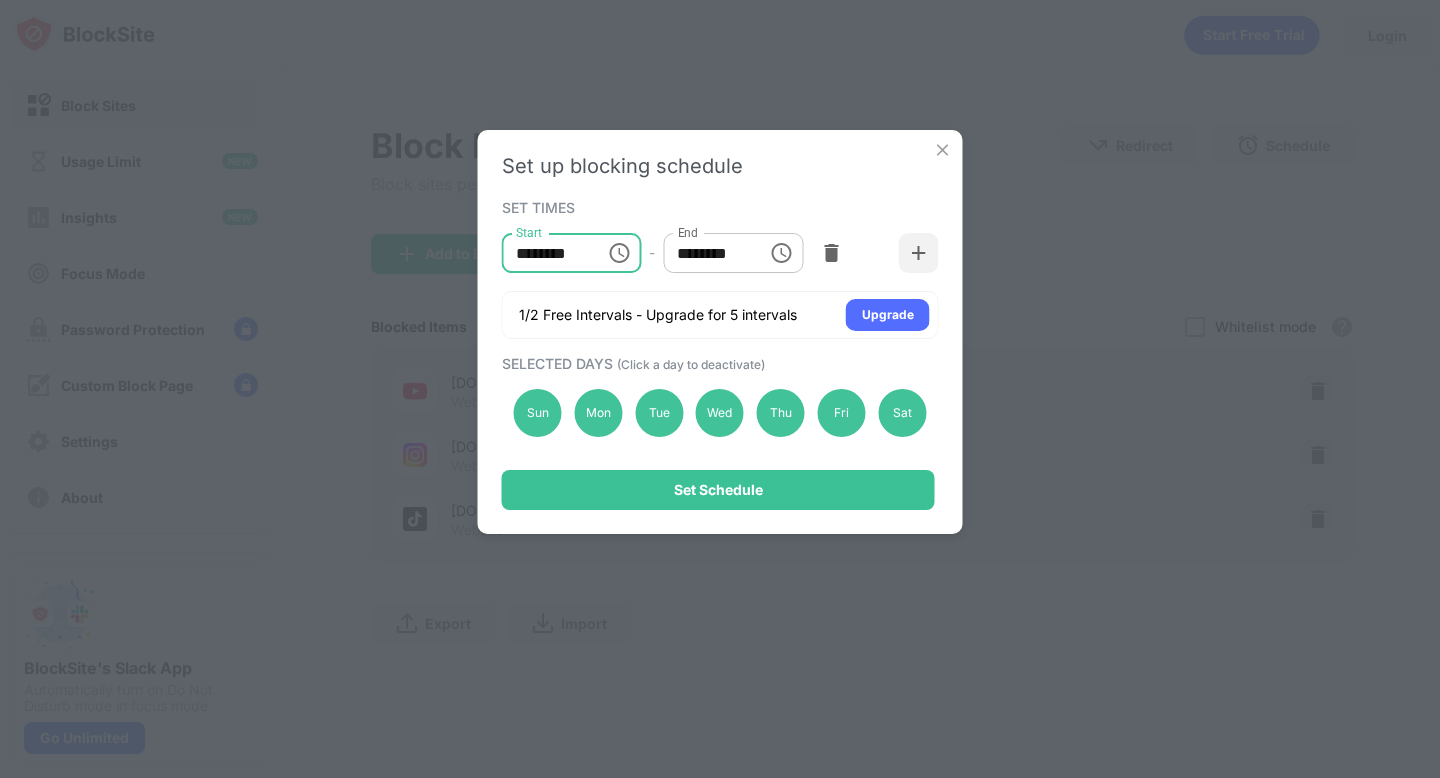click 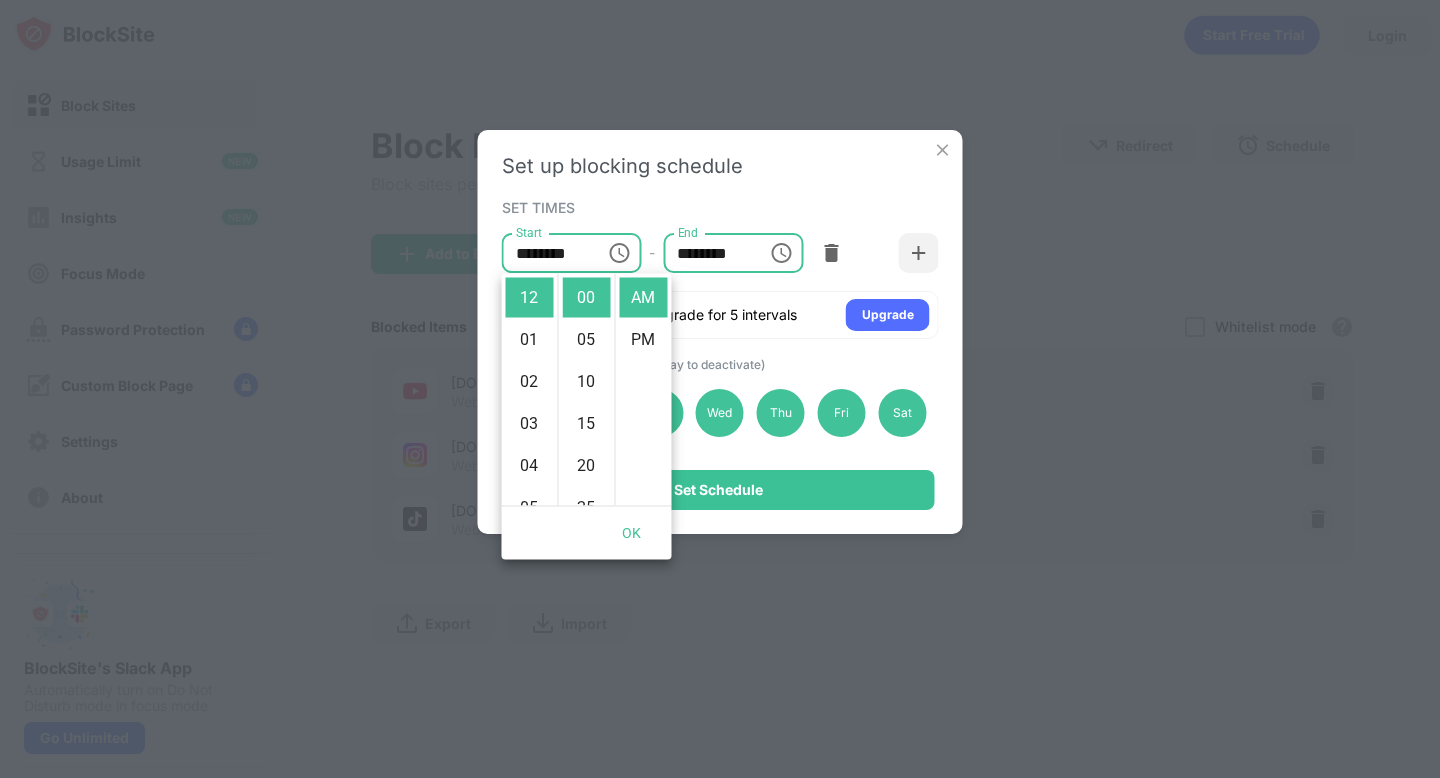 click on "********" at bounding box center [708, 253] 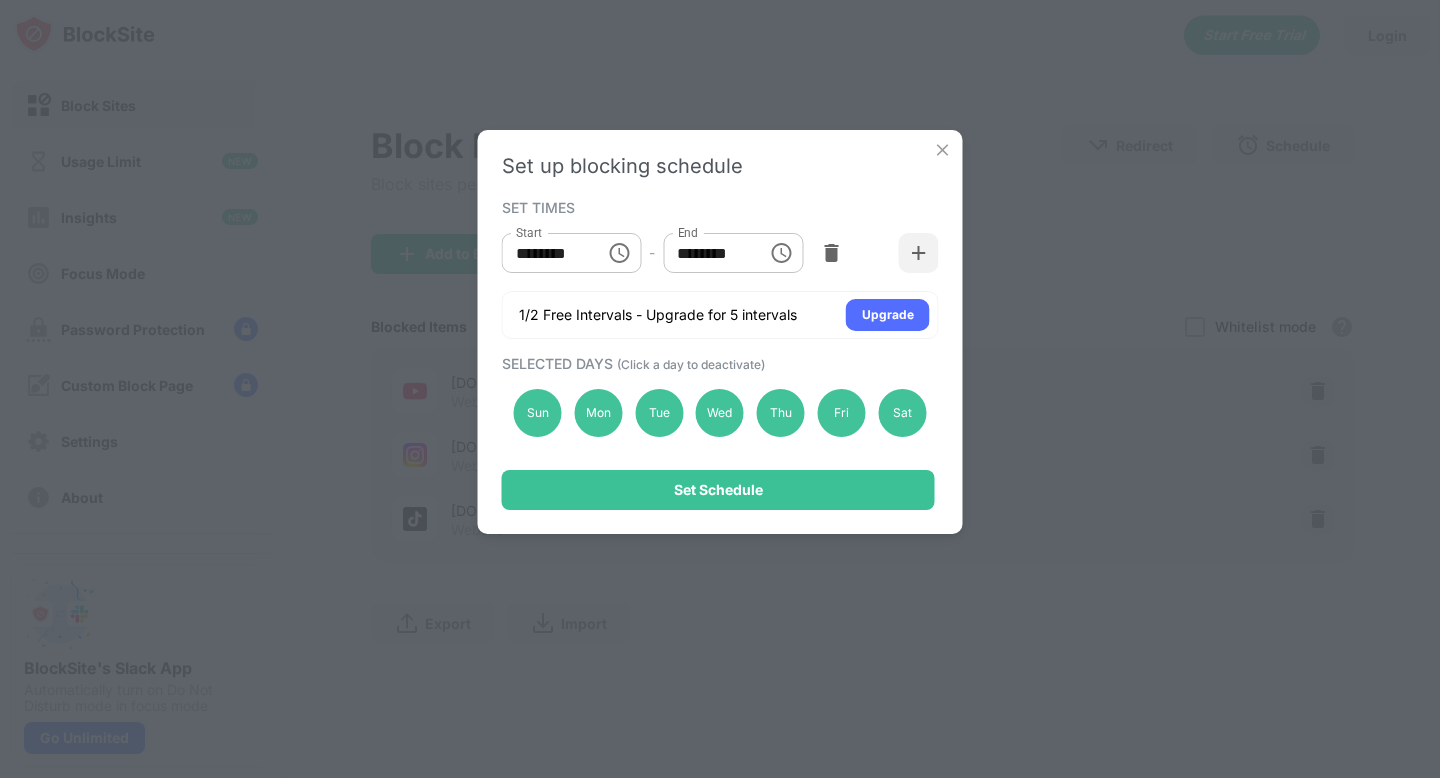 click 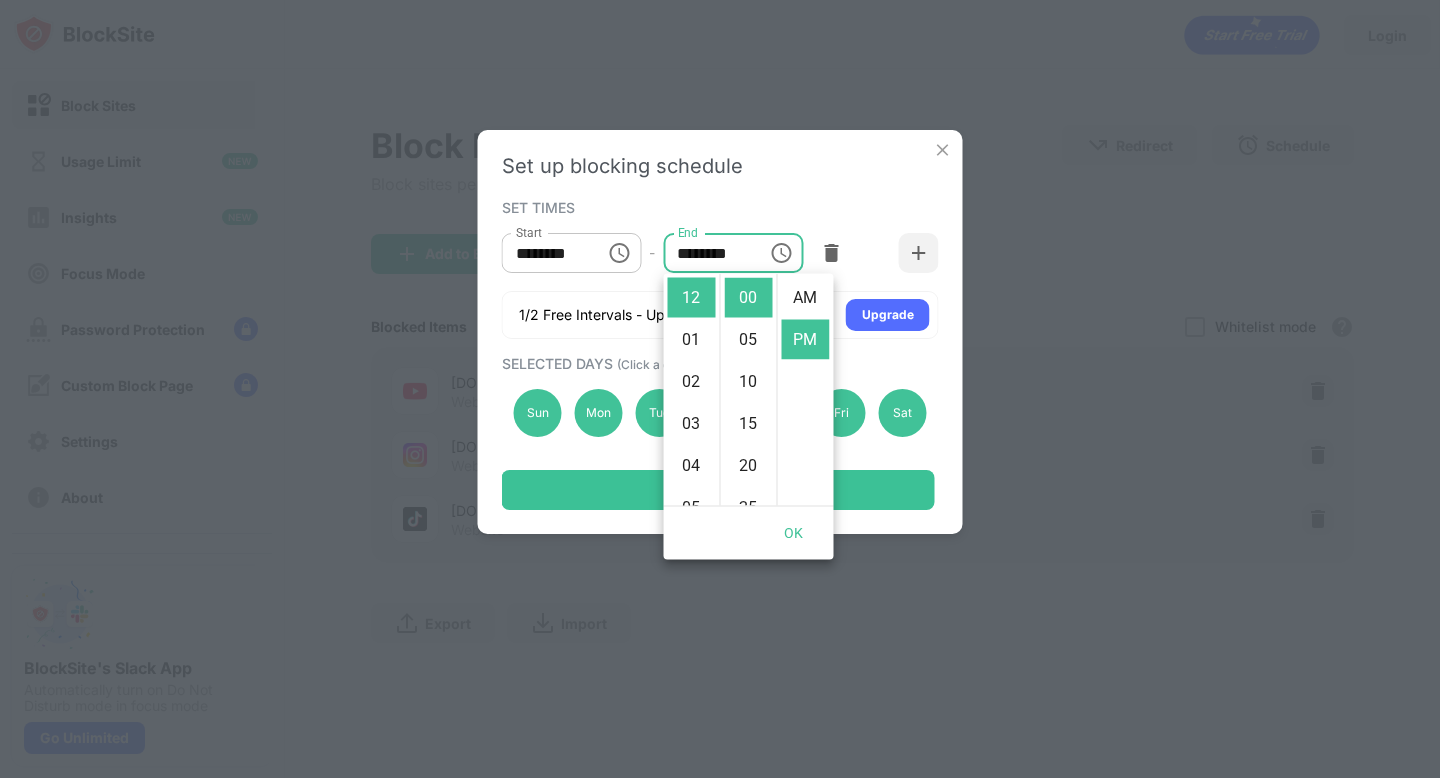 scroll, scrollTop: 42, scrollLeft: 0, axis: vertical 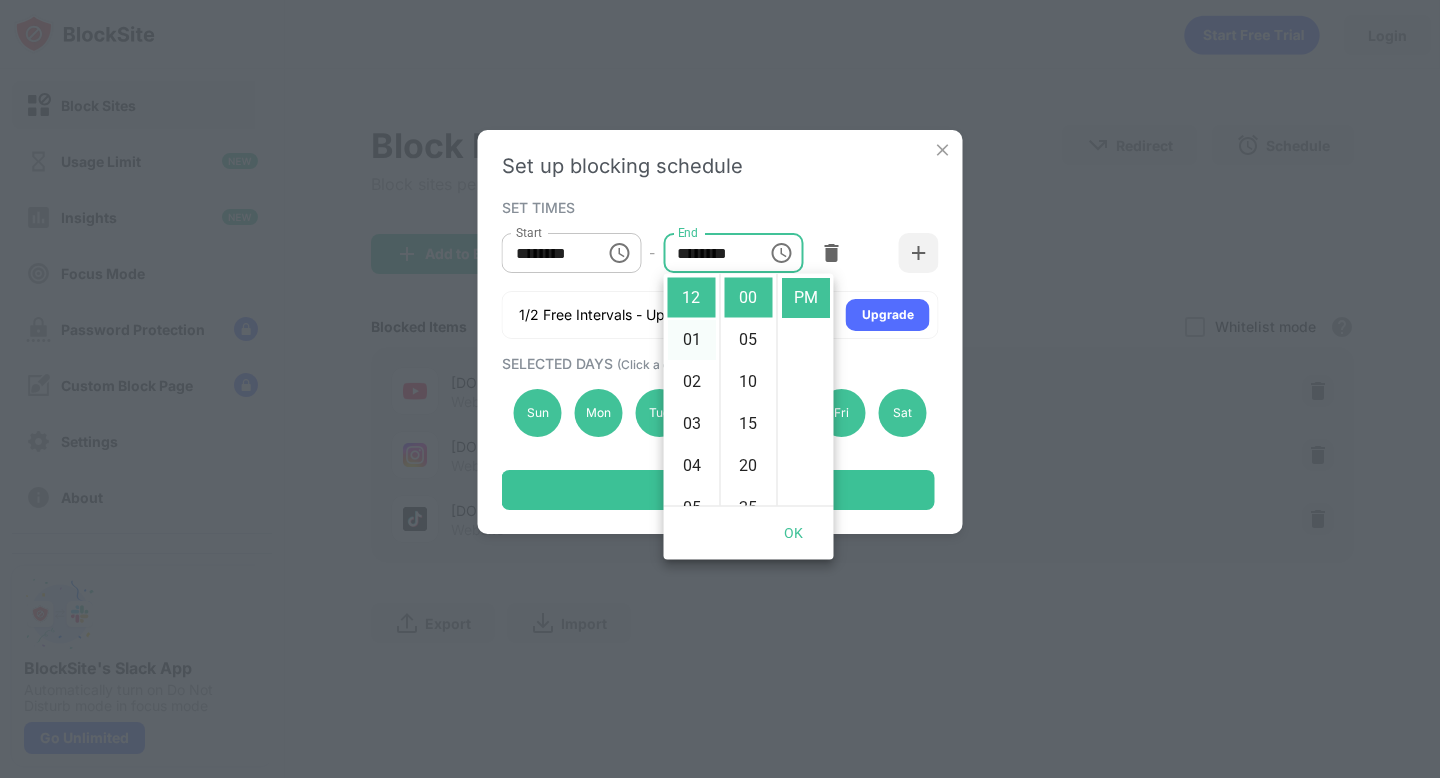 click on "01" at bounding box center [692, 340] 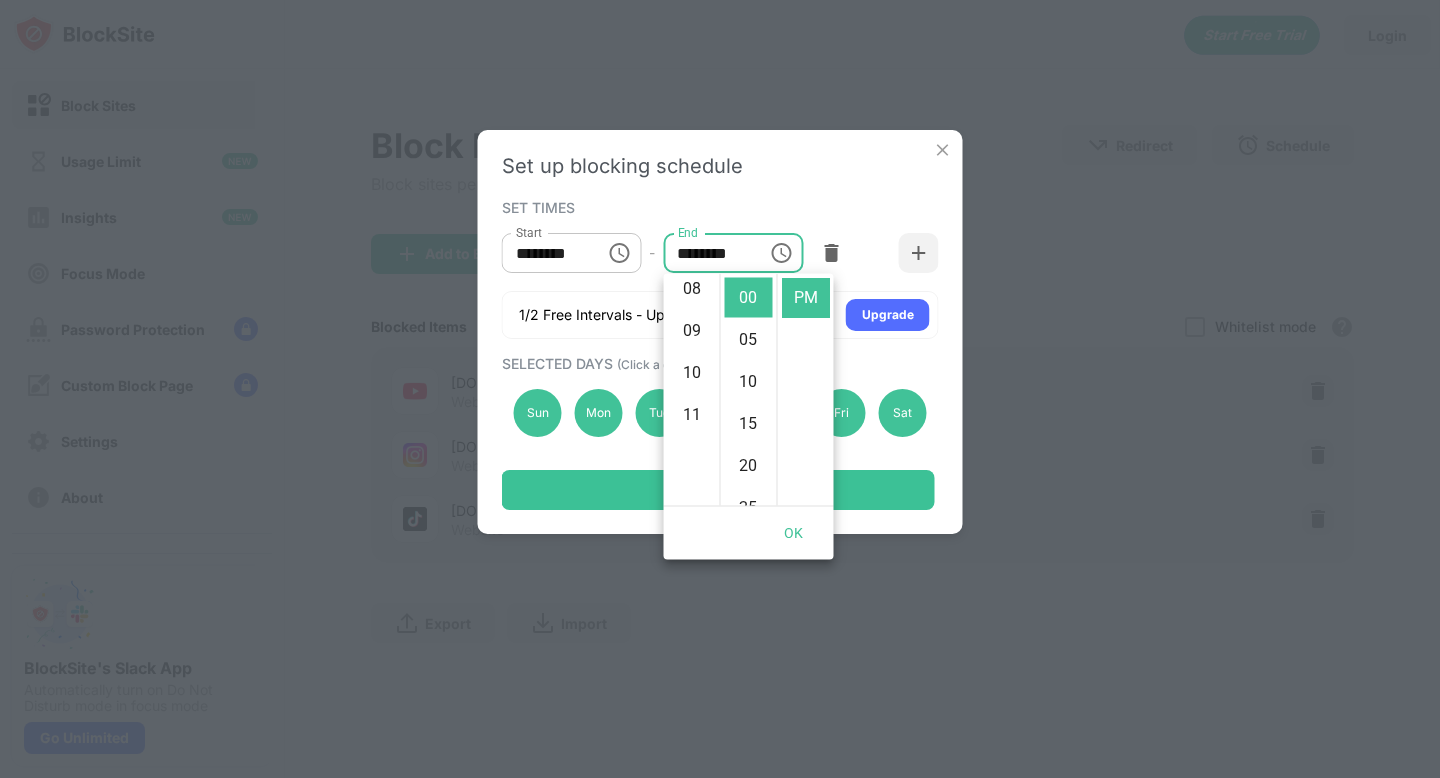 scroll, scrollTop: 462, scrollLeft: 0, axis: vertical 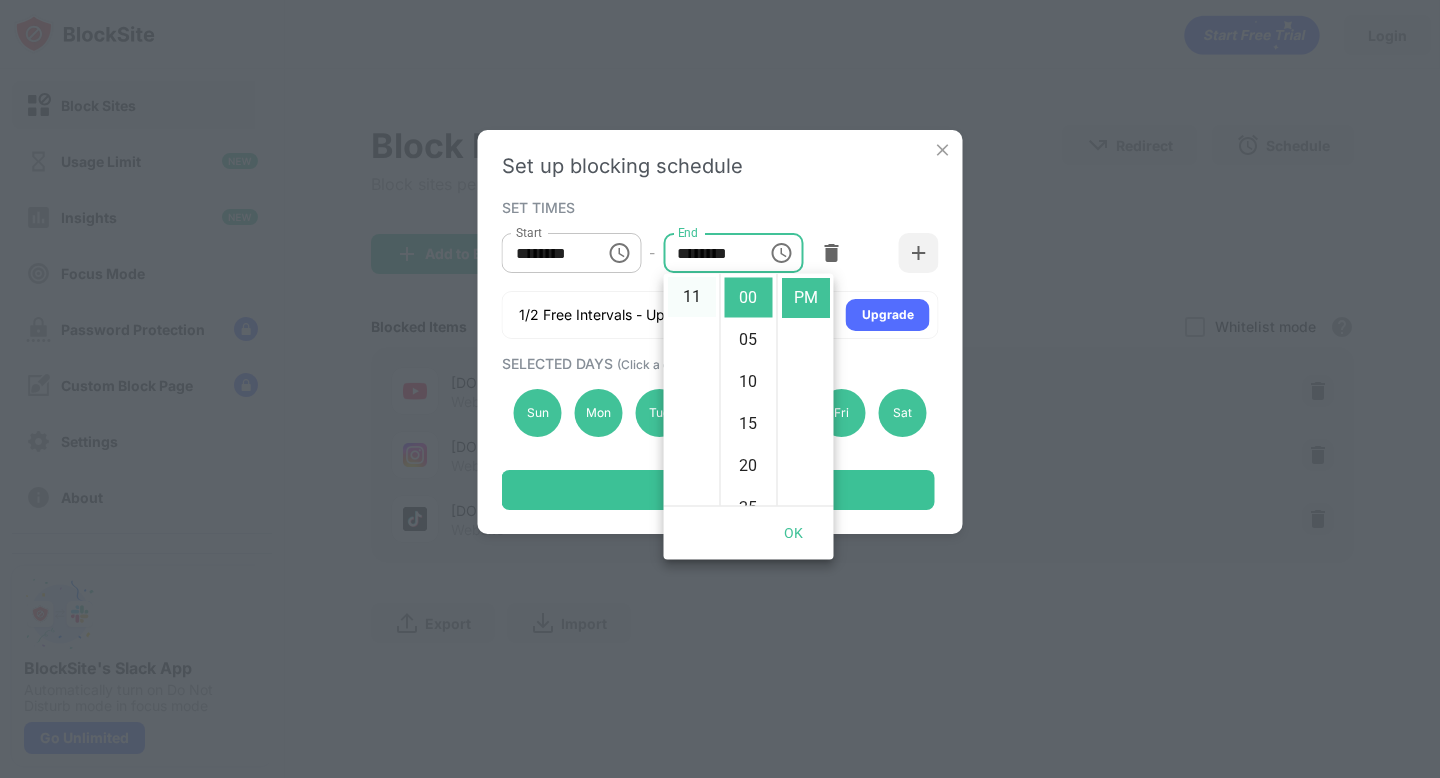 click on "11" at bounding box center (692, 298) 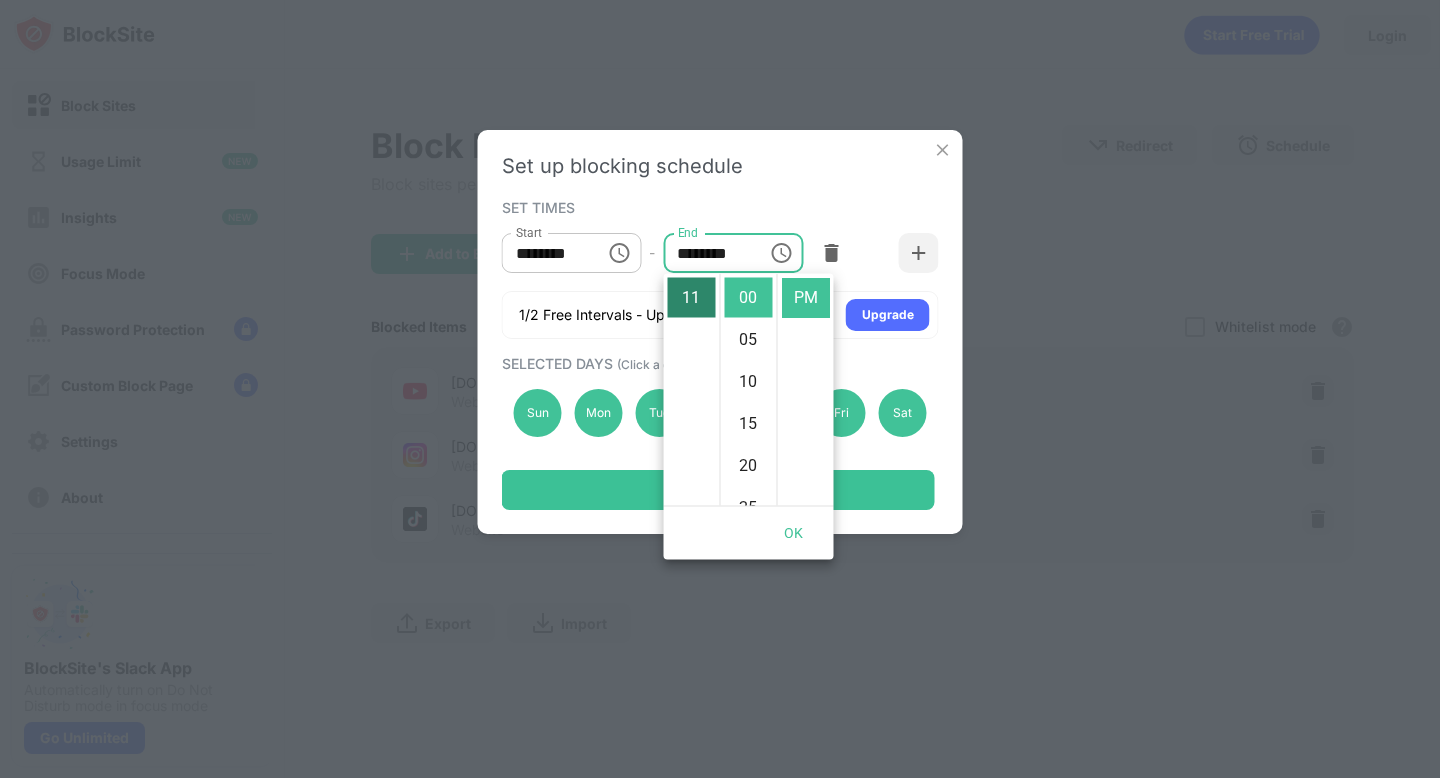 scroll, scrollTop: 0, scrollLeft: 0, axis: both 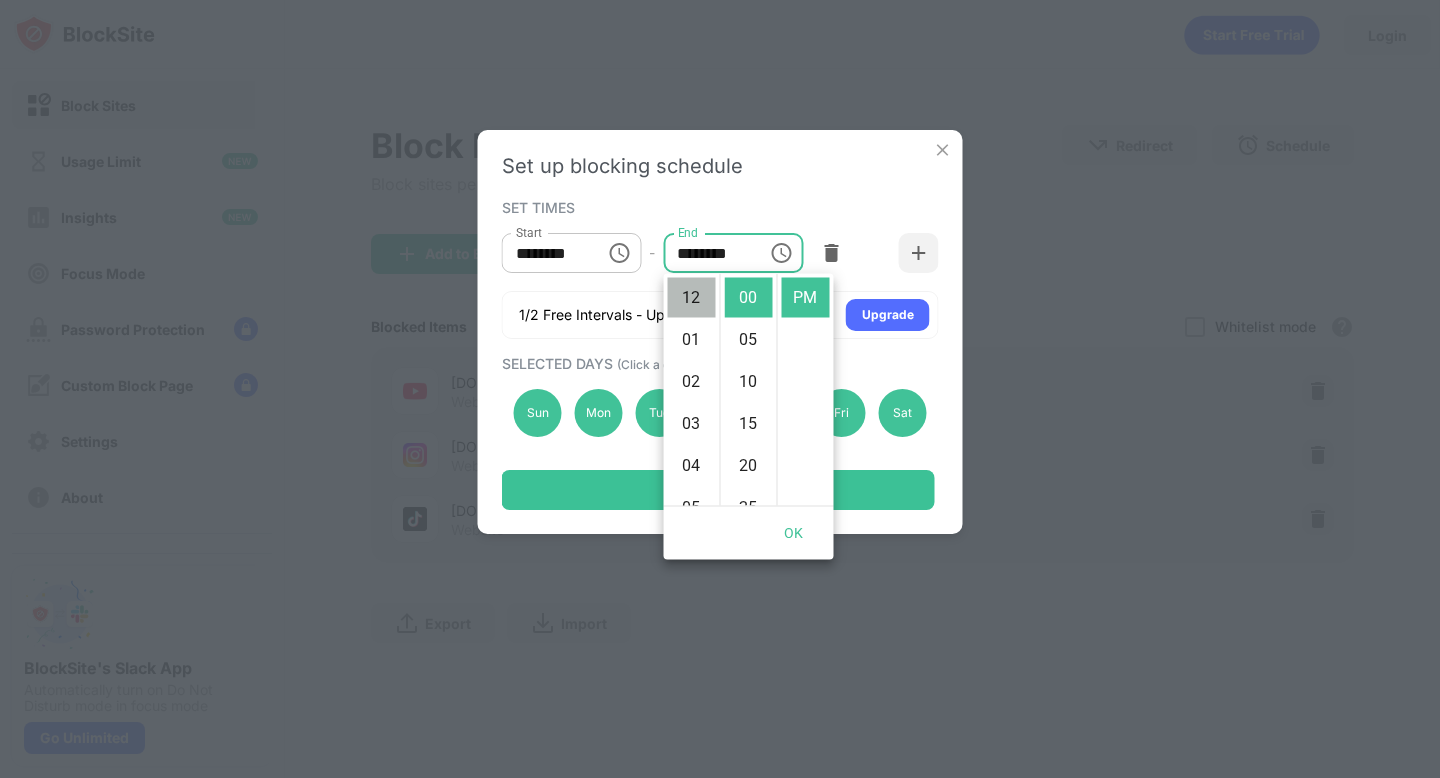 click on "12" at bounding box center [692, 298] 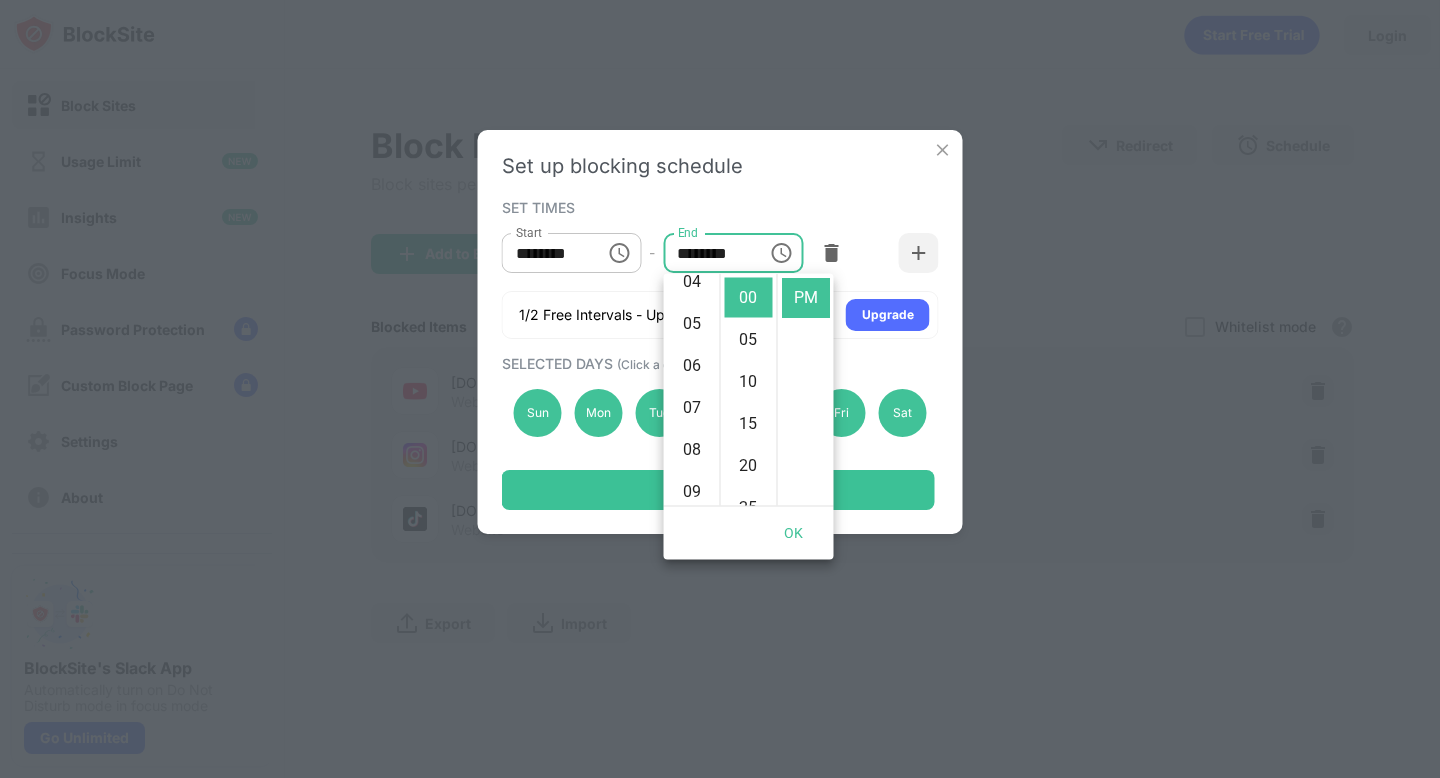 scroll, scrollTop: 462, scrollLeft: 0, axis: vertical 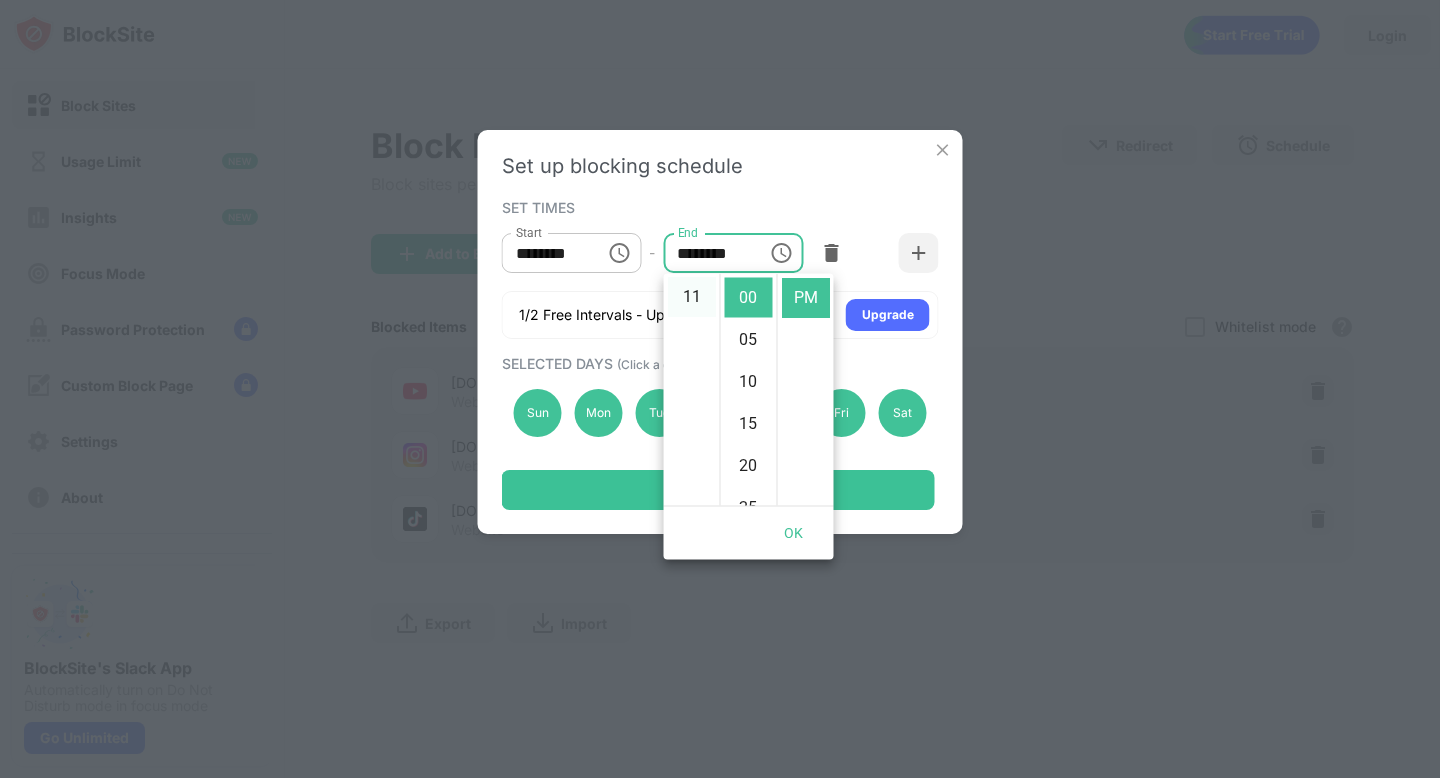 click on "11" at bounding box center [692, 298] 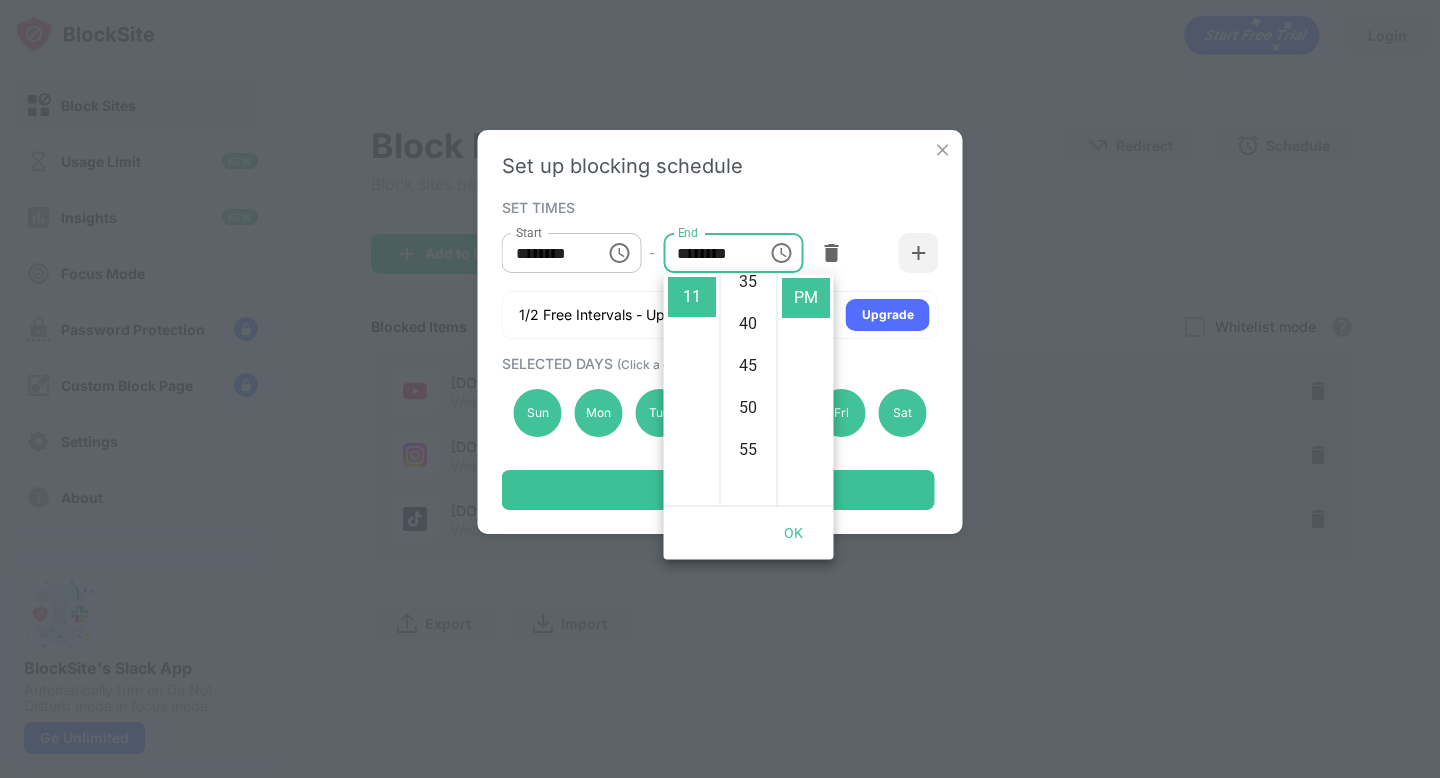 scroll, scrollTop: 462, scrollLeft: 0, axis: vertical 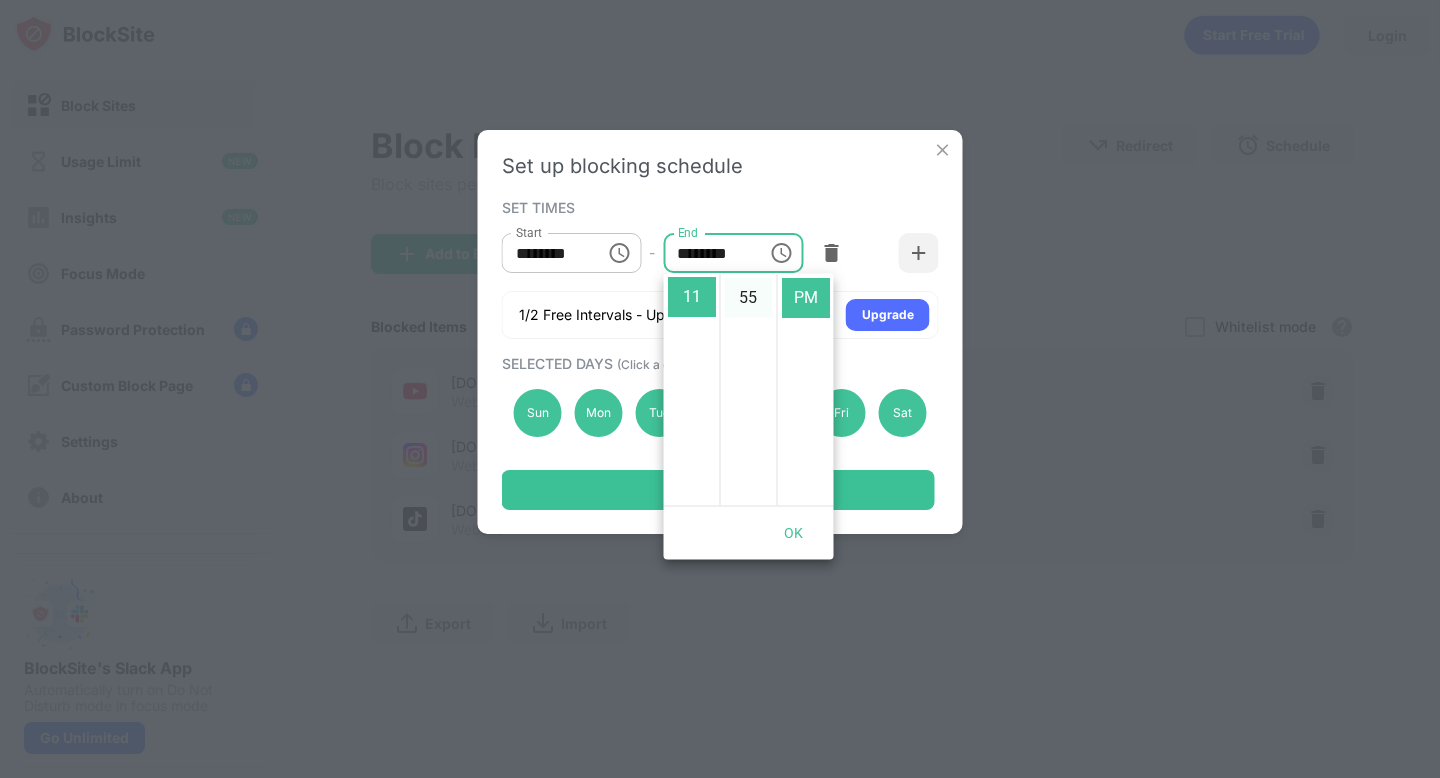 click on "55" at bounding box center [749, 298] 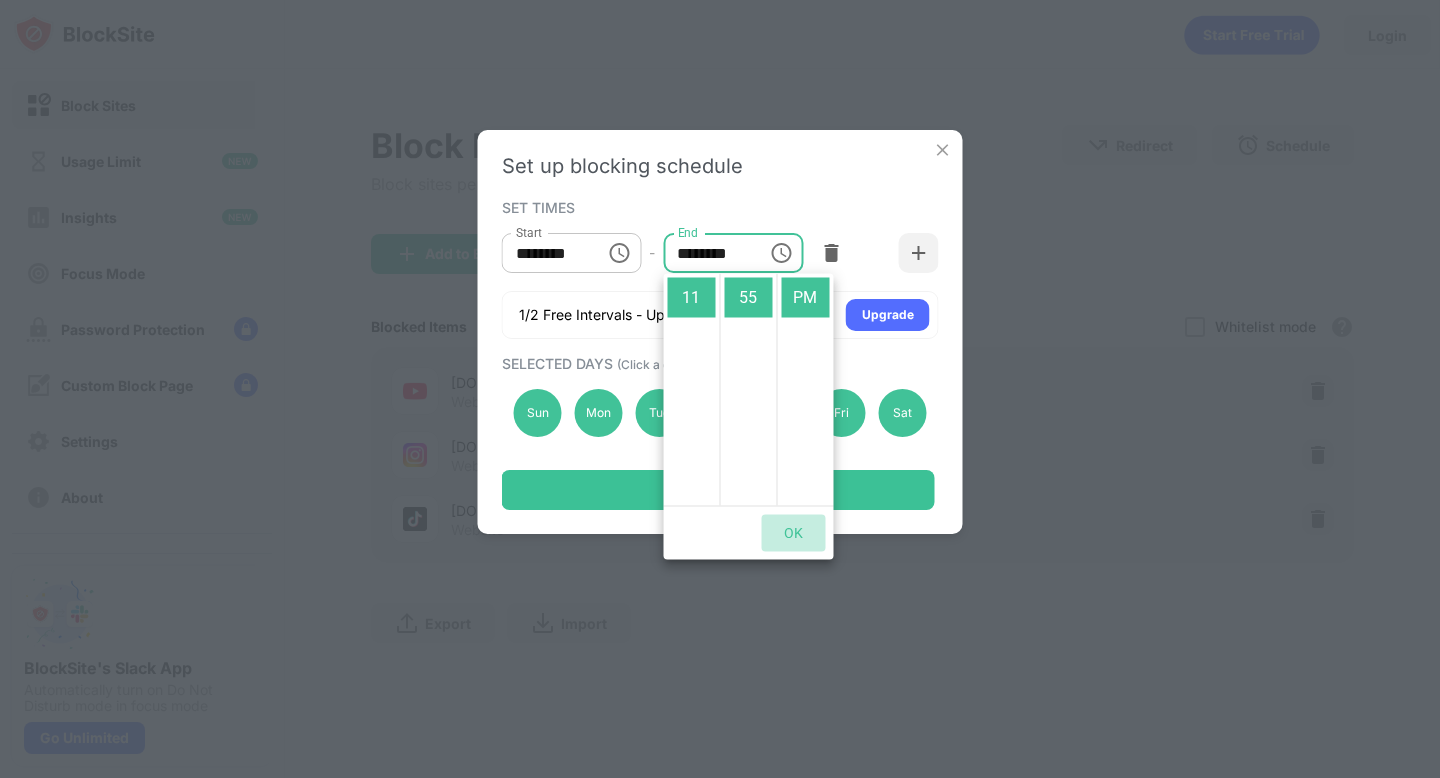click on "OK" at bounding box center [794, 533] 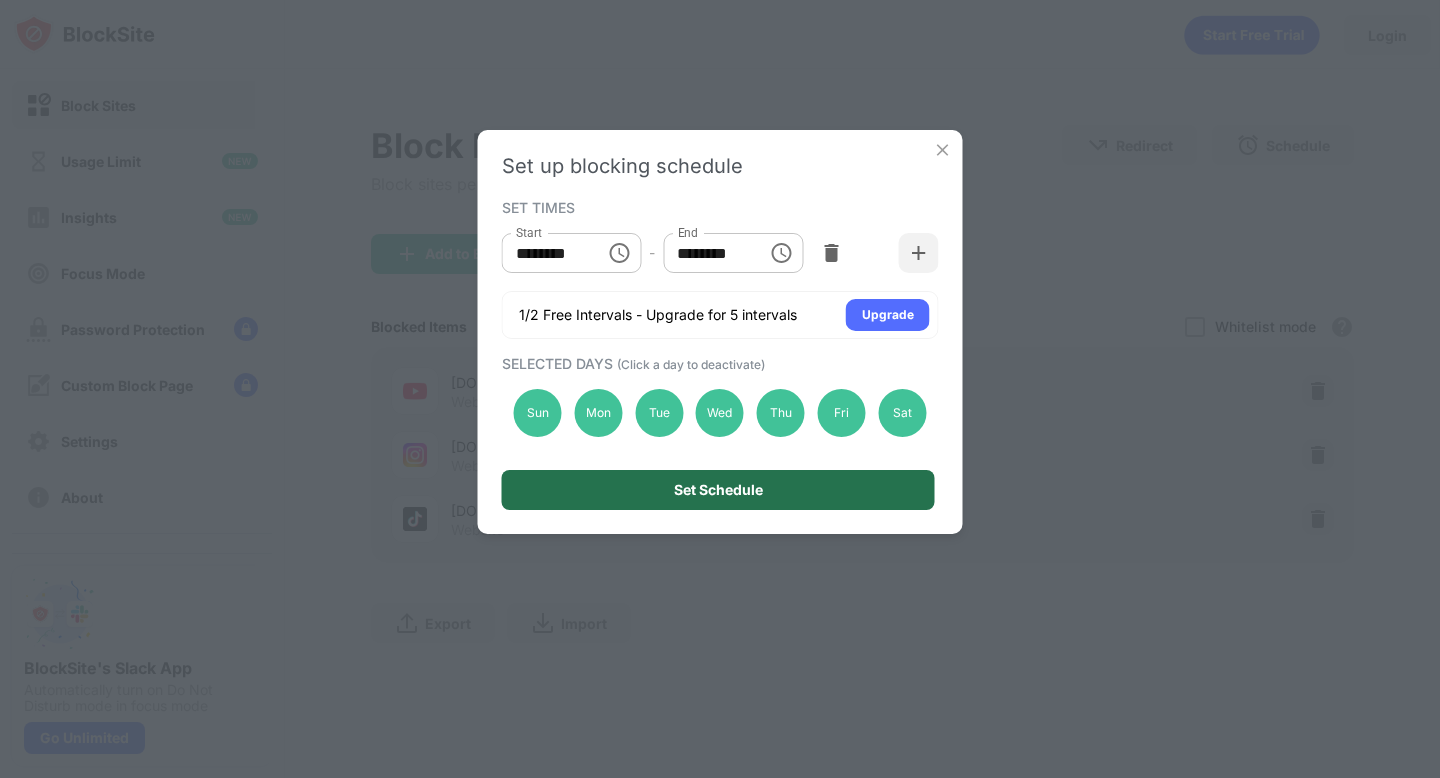 click on "Set Schedule" at bounding box center (718, 490) 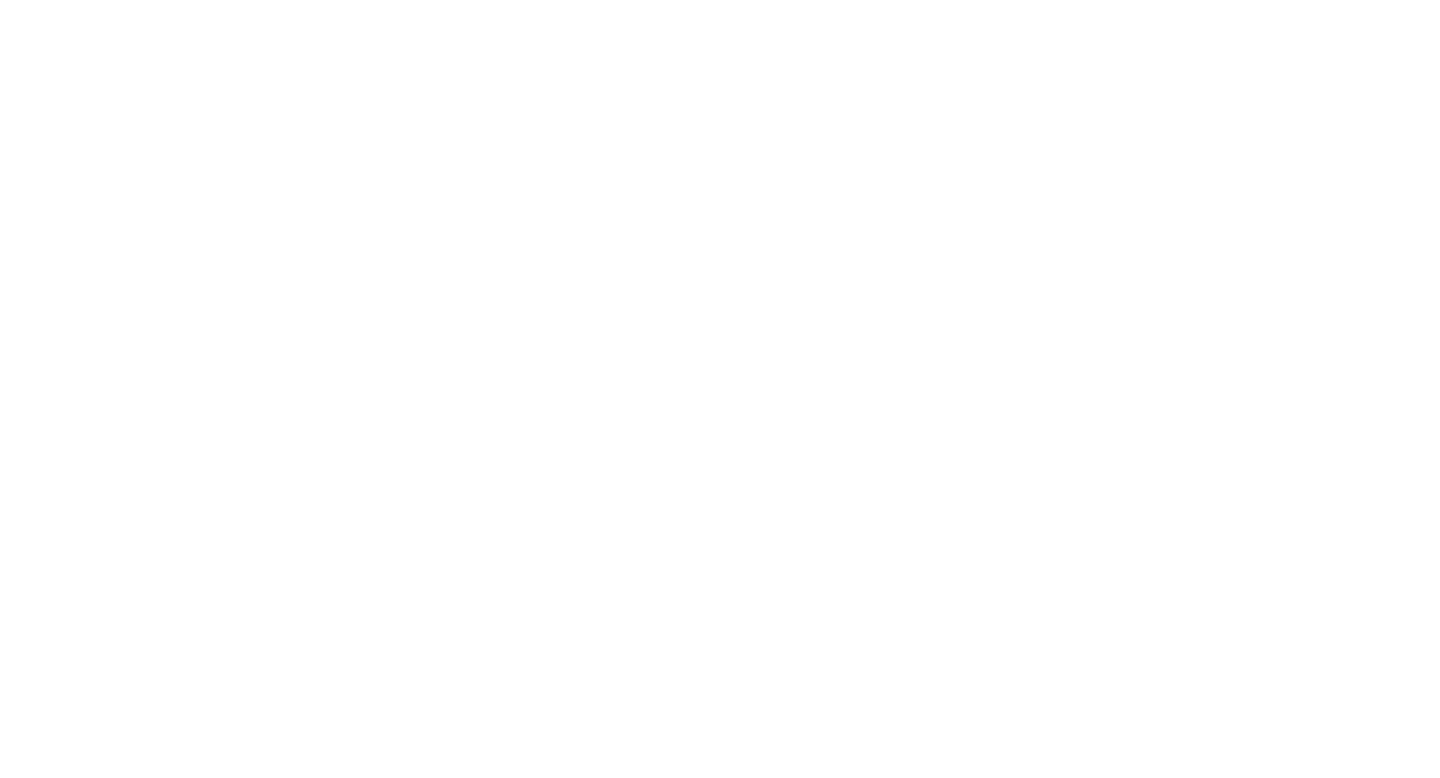scroll, scrollTop: 0, scrollLeft: 0, axis: both 